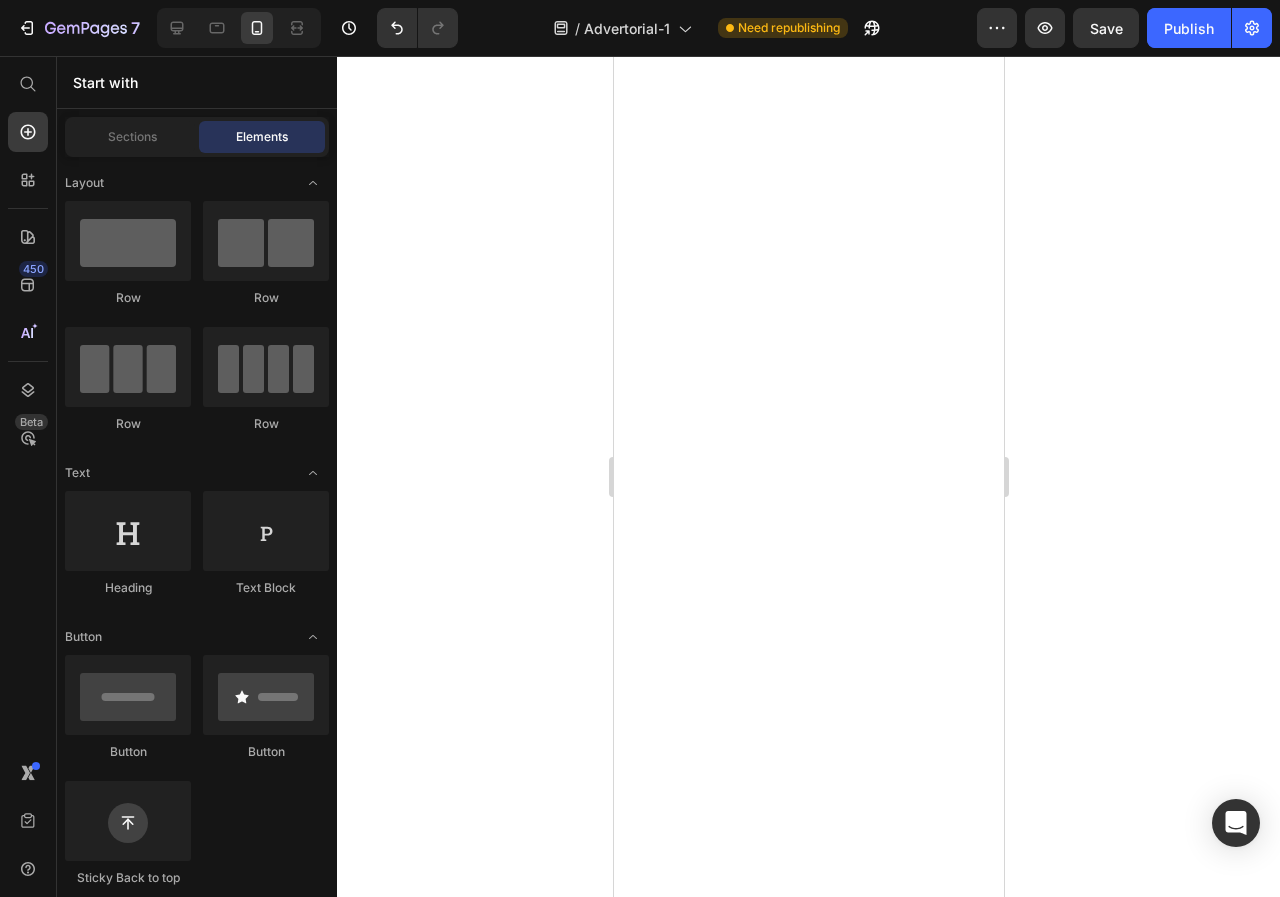 scroll, scrollTop: 0, scrollLeft: 0, axis: both 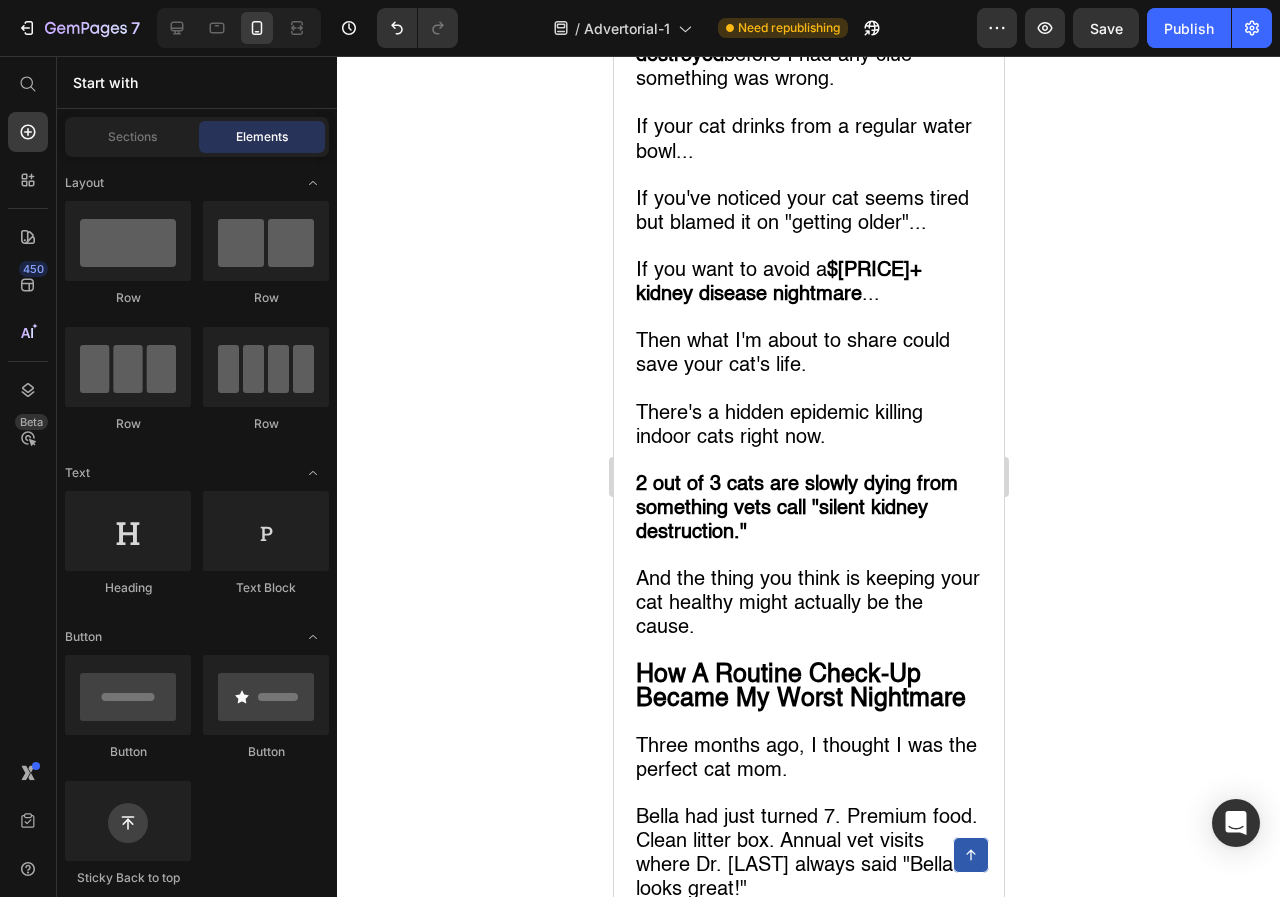 click 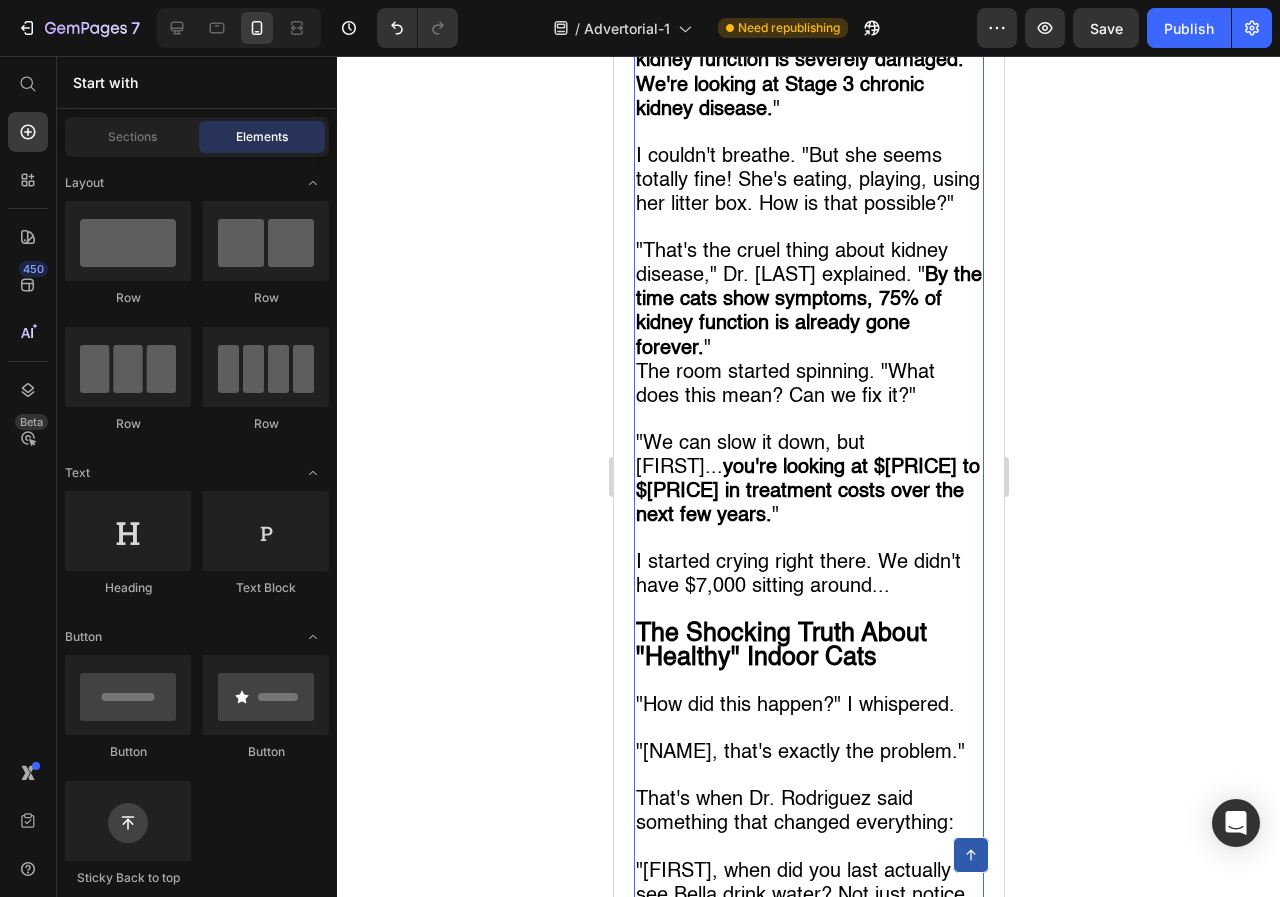 scroll, scrollTop: 2100, scrollLeft: 0, axis: vertical 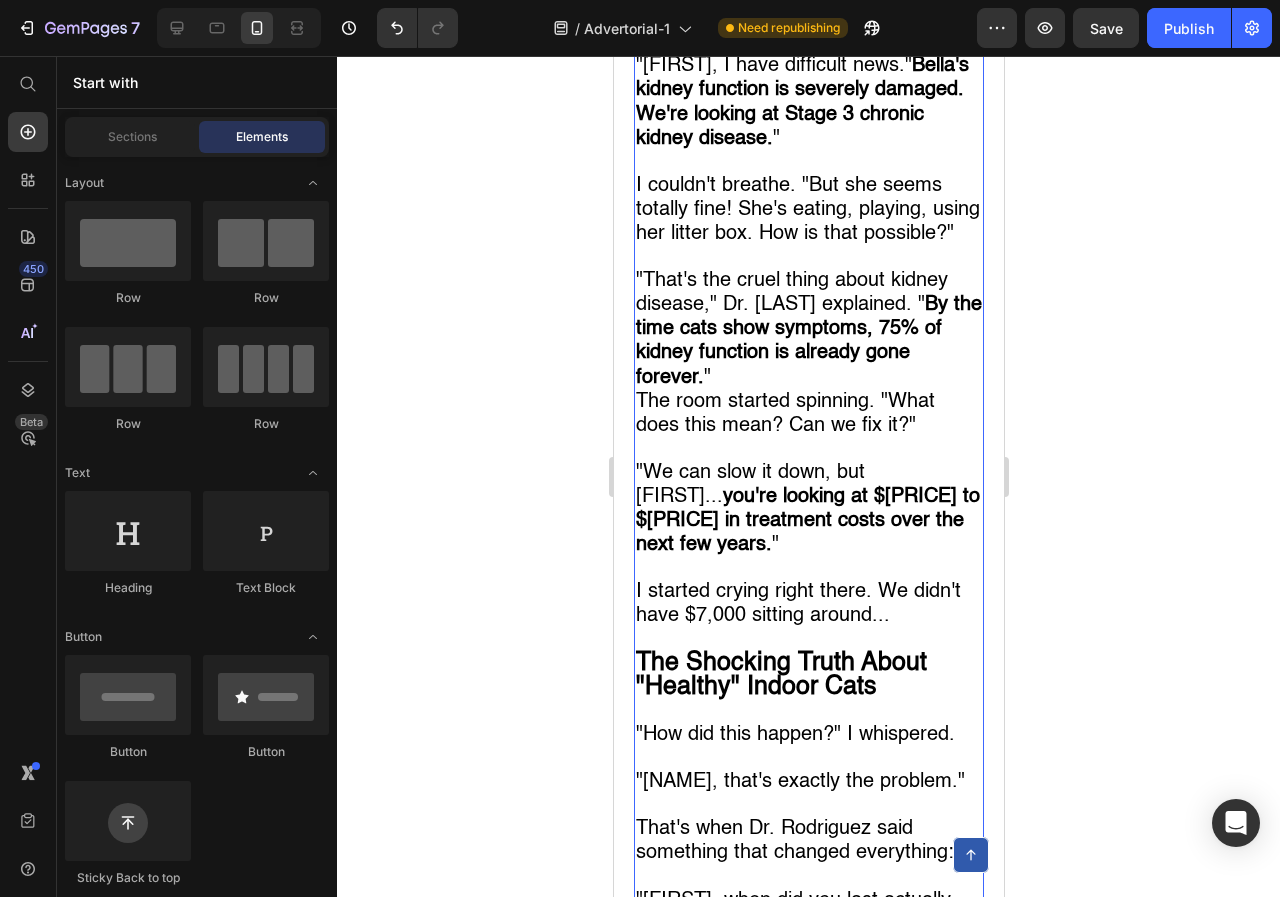 click on "That's the cruel thing about kidney disease, Dr. [NAME] explained. " By the time cats show symptoms, 75% of kidney function is already gone forever. "" at bounding box center (808, 329) 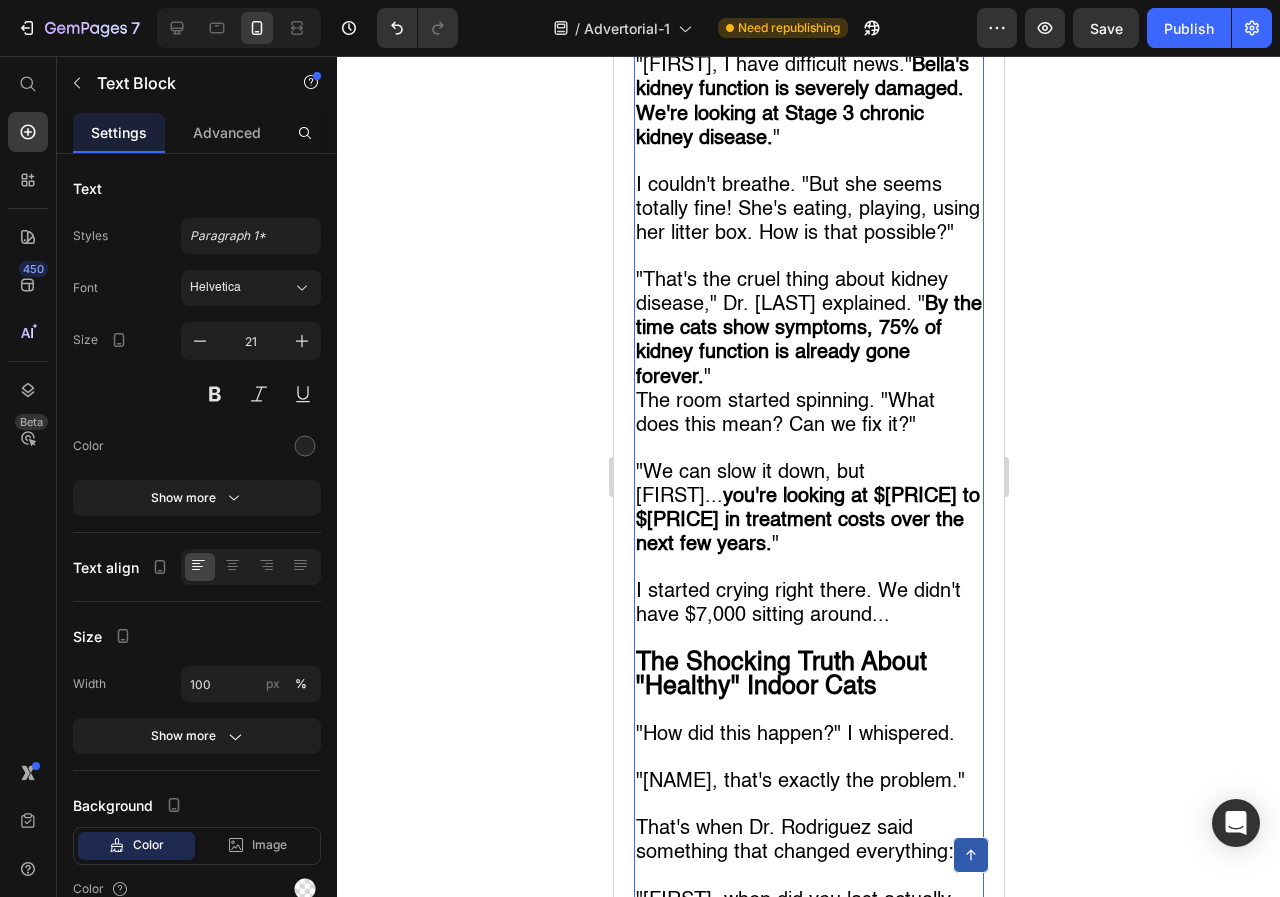 click on "That's the cruel thing about kidney disease, Dr. [NAME] explained. " By the time cats show symptoms, 75% of kidney function is already gone forever. "" at bounding box center (808, 329) 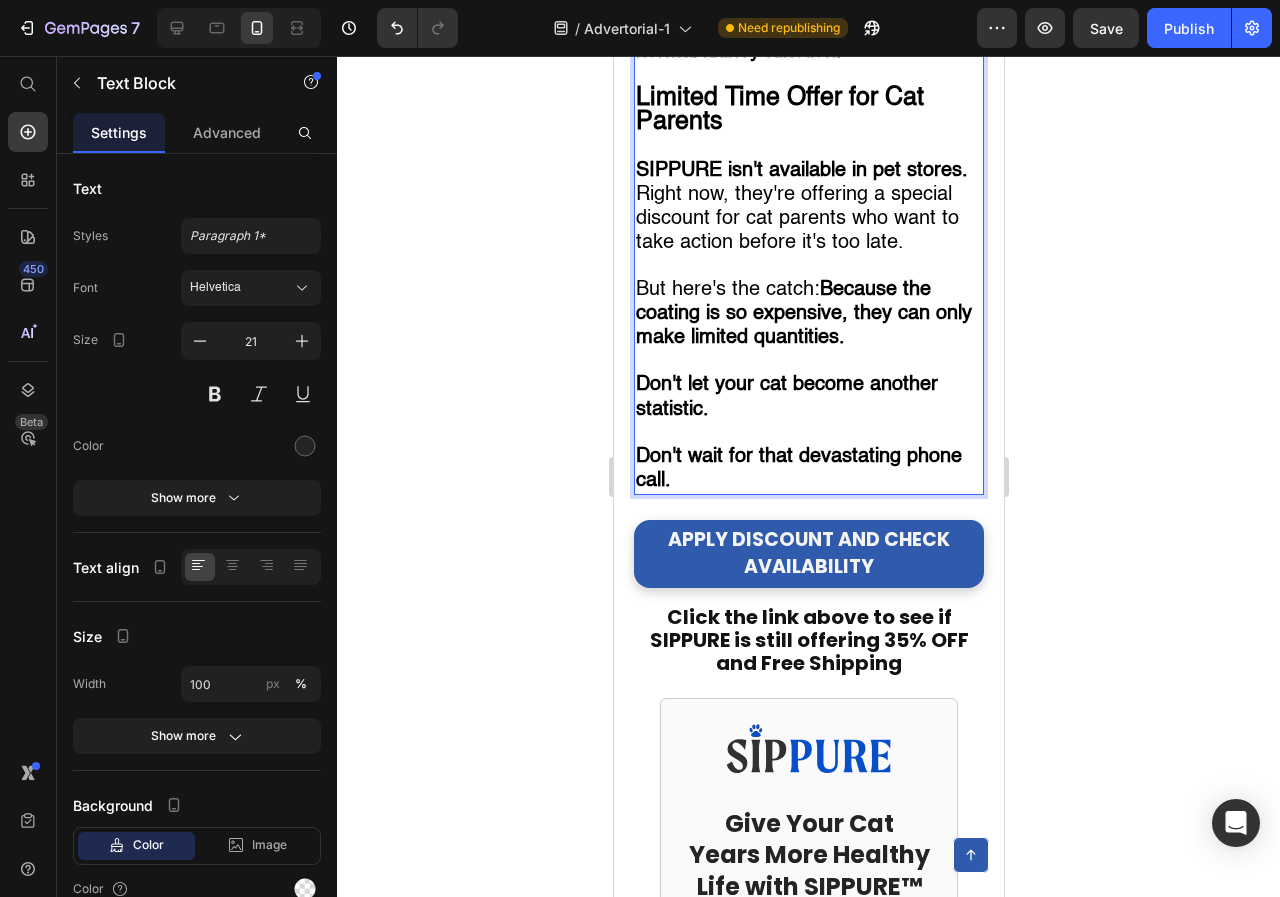 scroll, scrollTop: 9000, scrollLeft: 0, axis: vertical 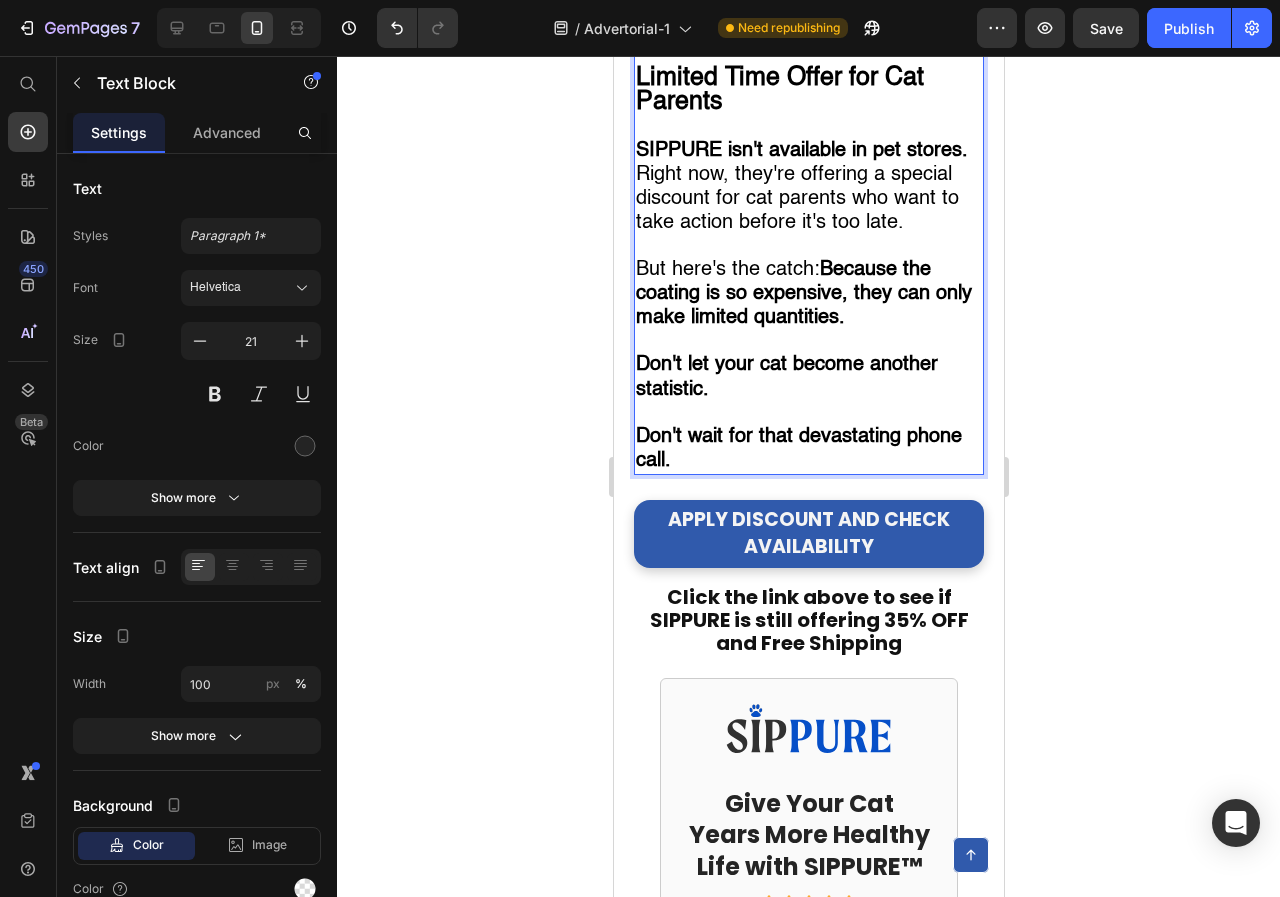 click on "SIPPURE isn't available in pet stores." at bounding box center (808, 151) 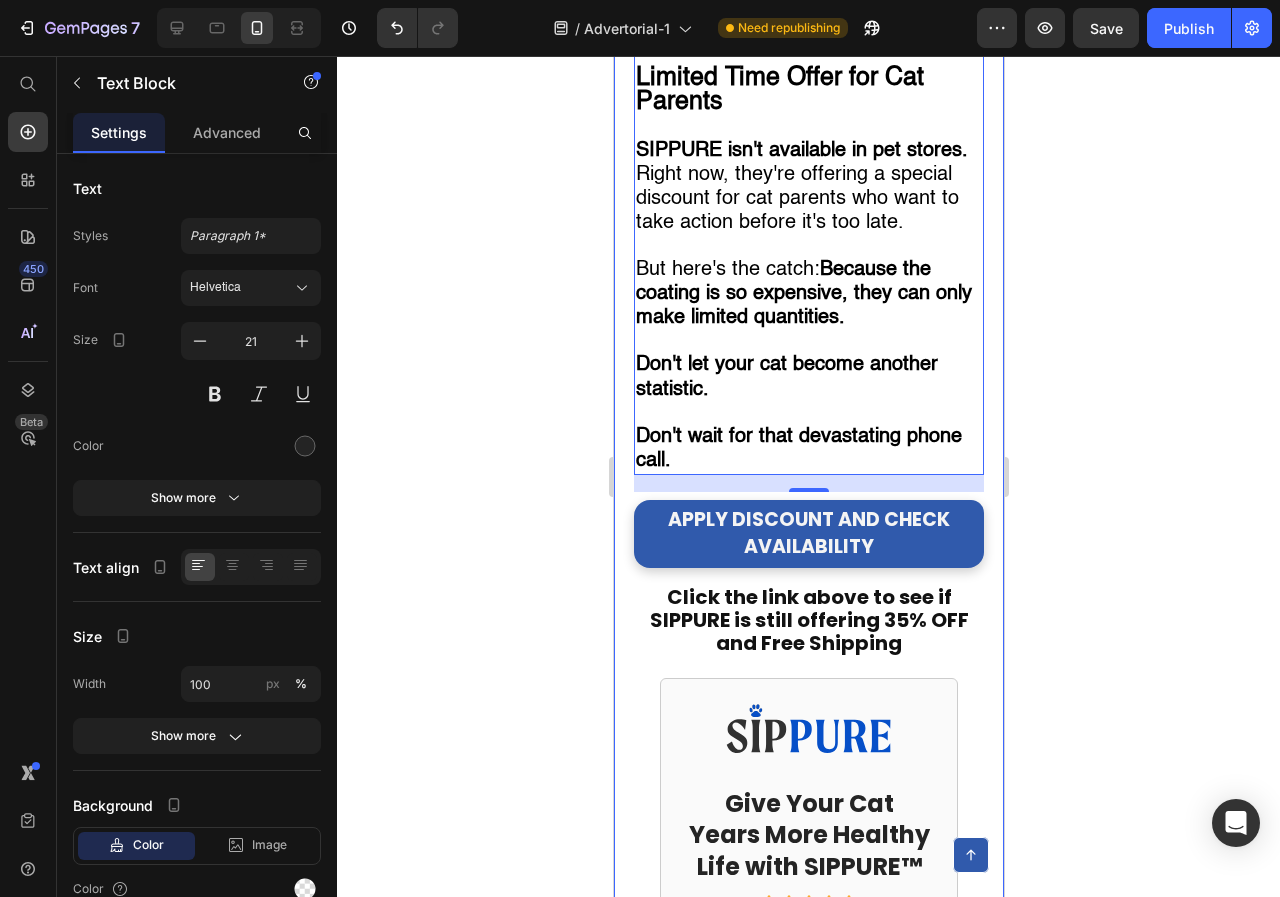 click 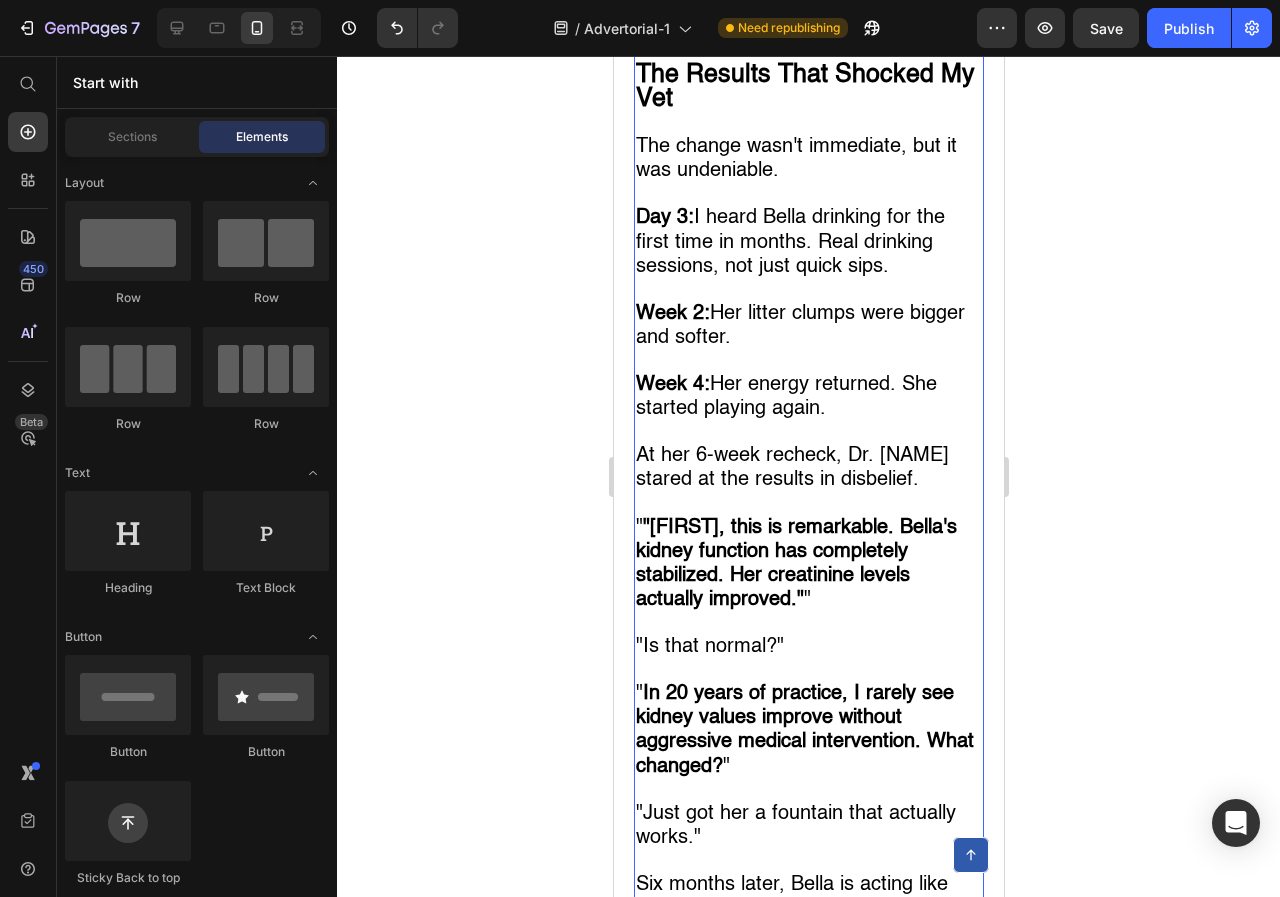 scroll, scrollTop: 6328, scrollLeft: 0, axis: vertical 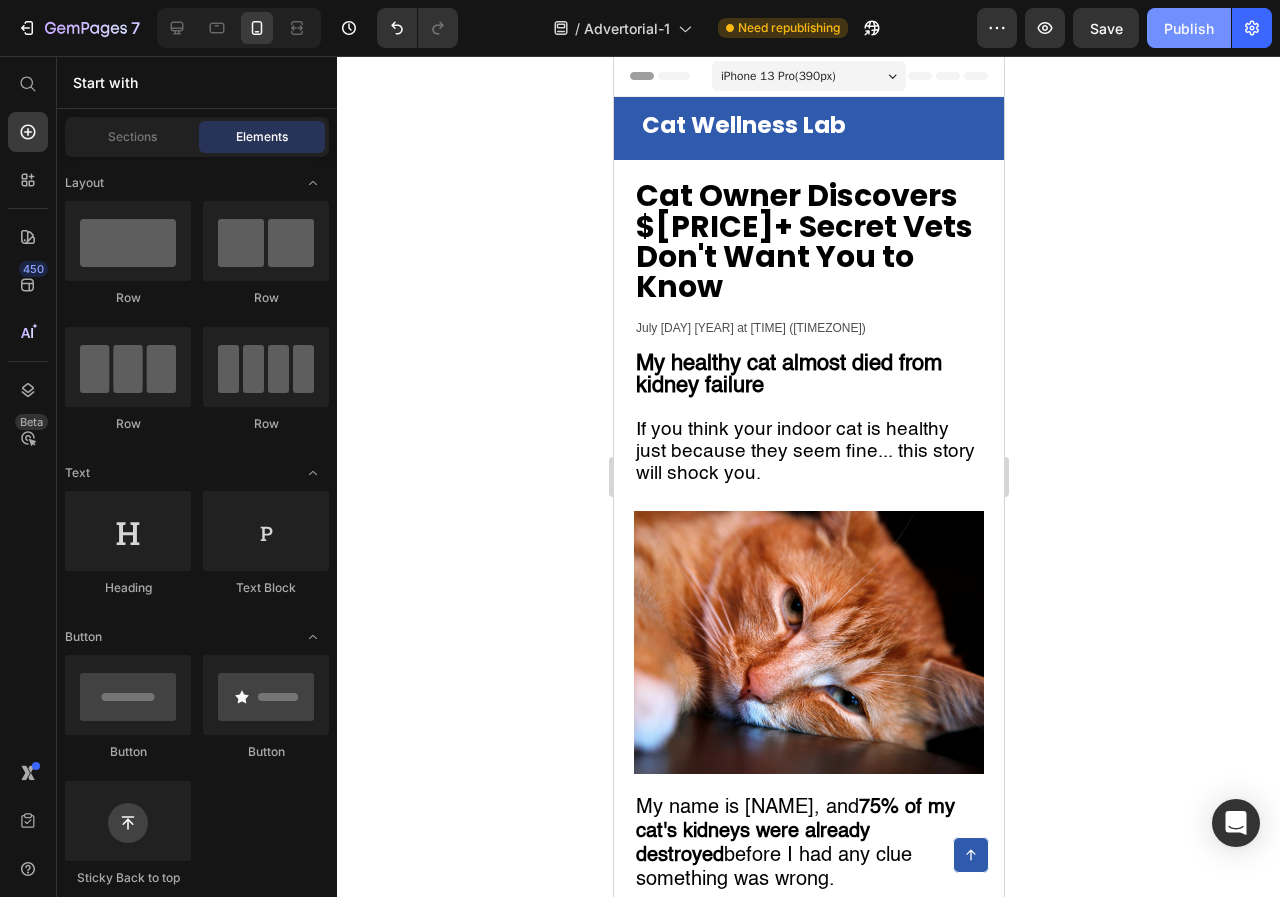 click on "Publish" 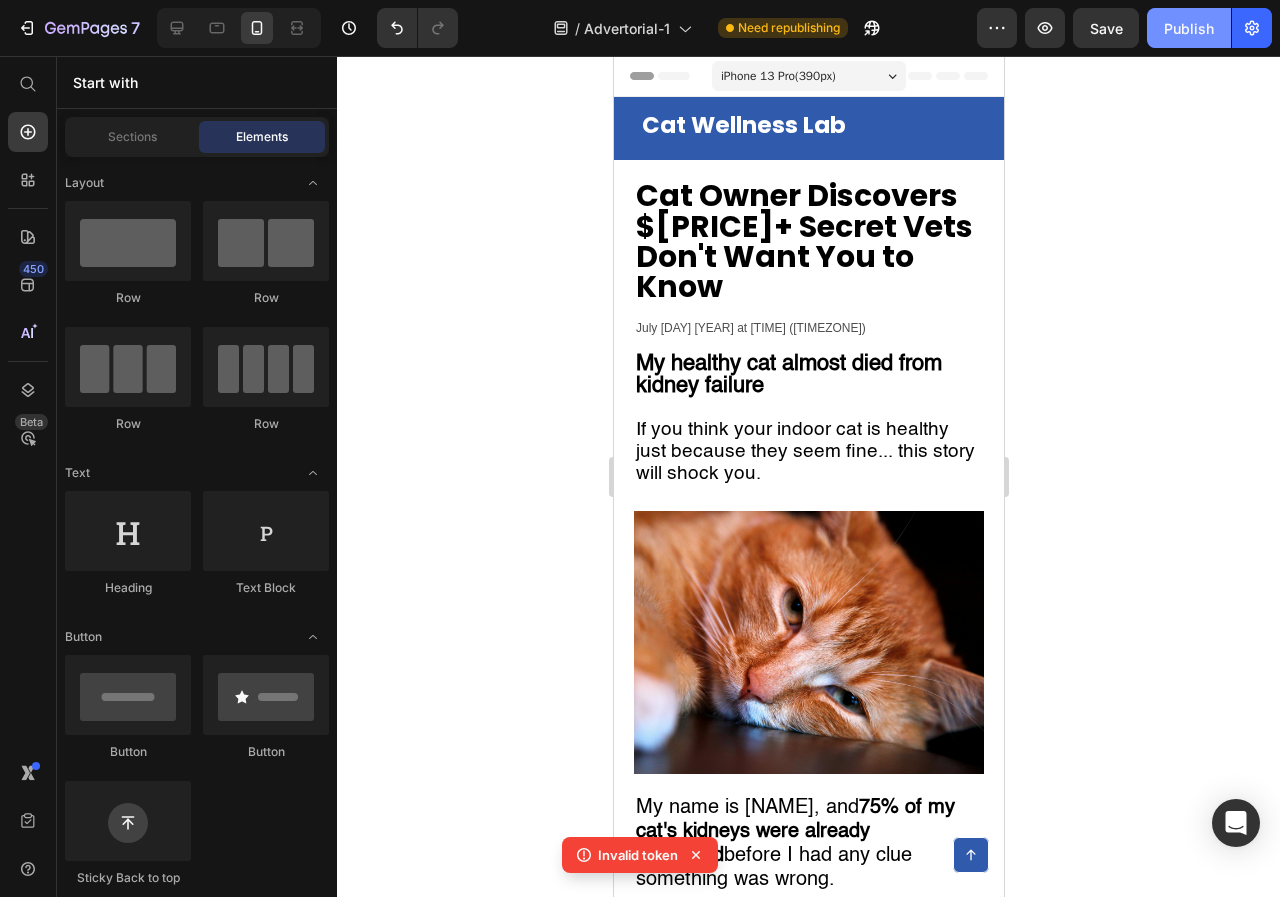 click on "Publish" at bounding box center (1189, 28) 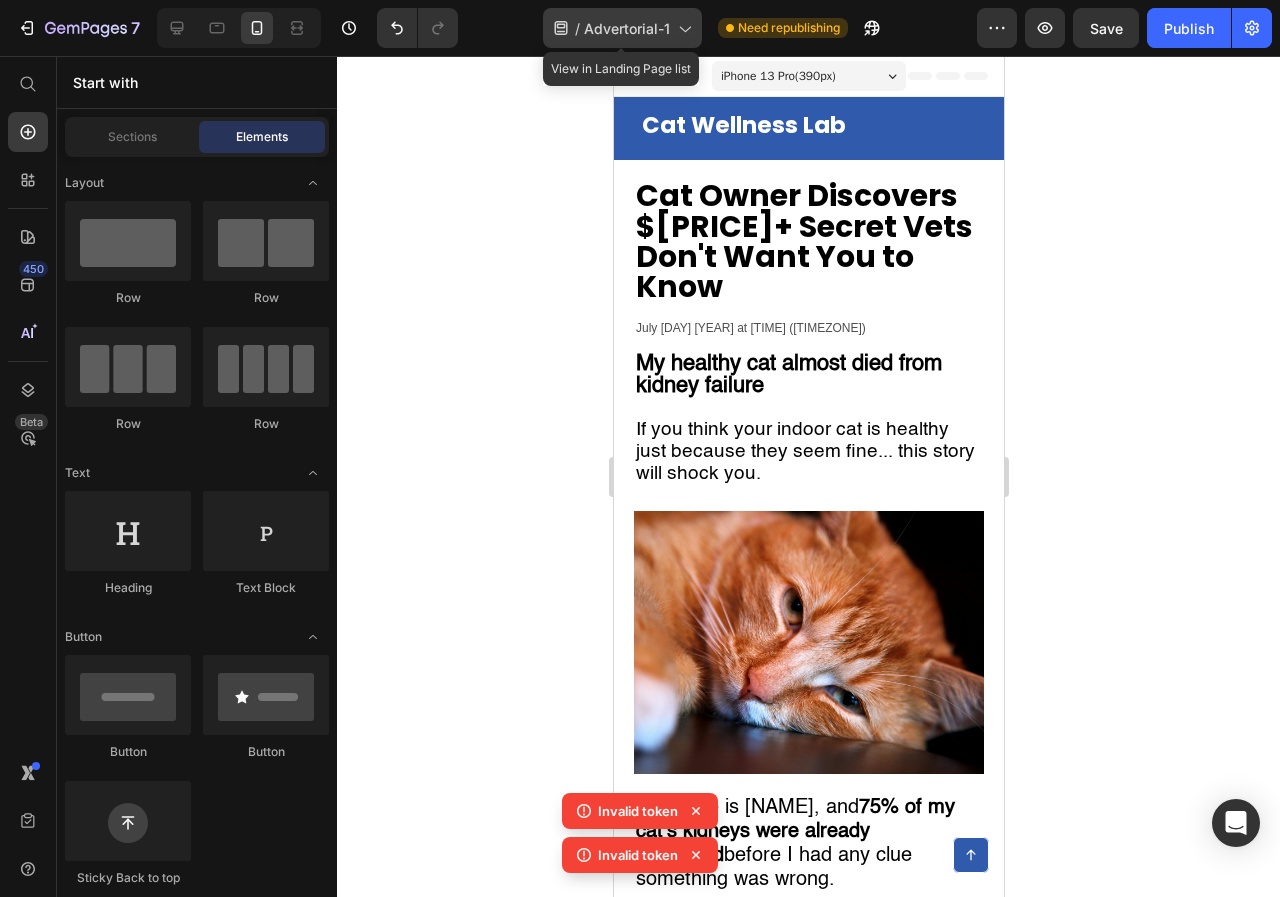 click on "Advertorial-1" at bounding box center (627, 28) 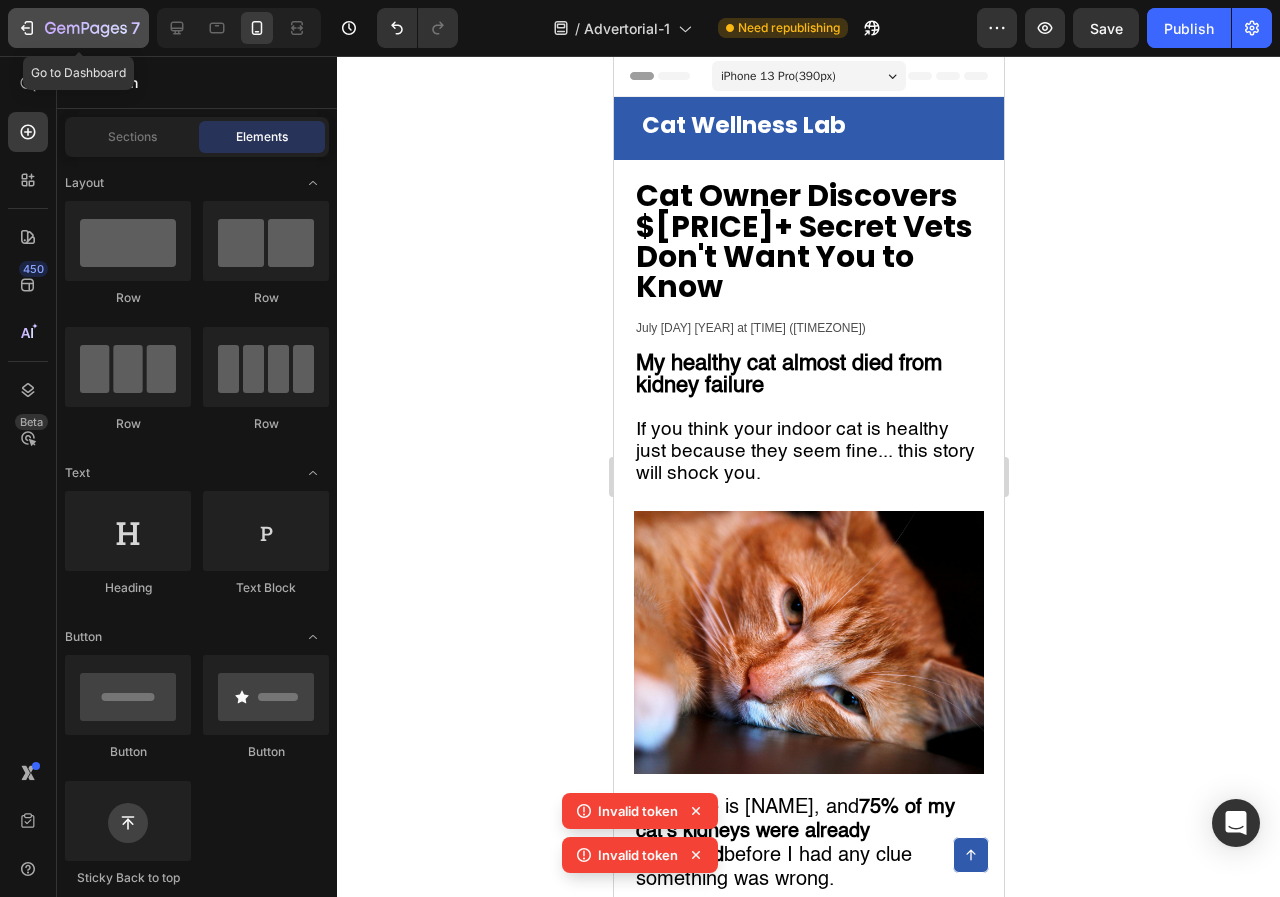 click 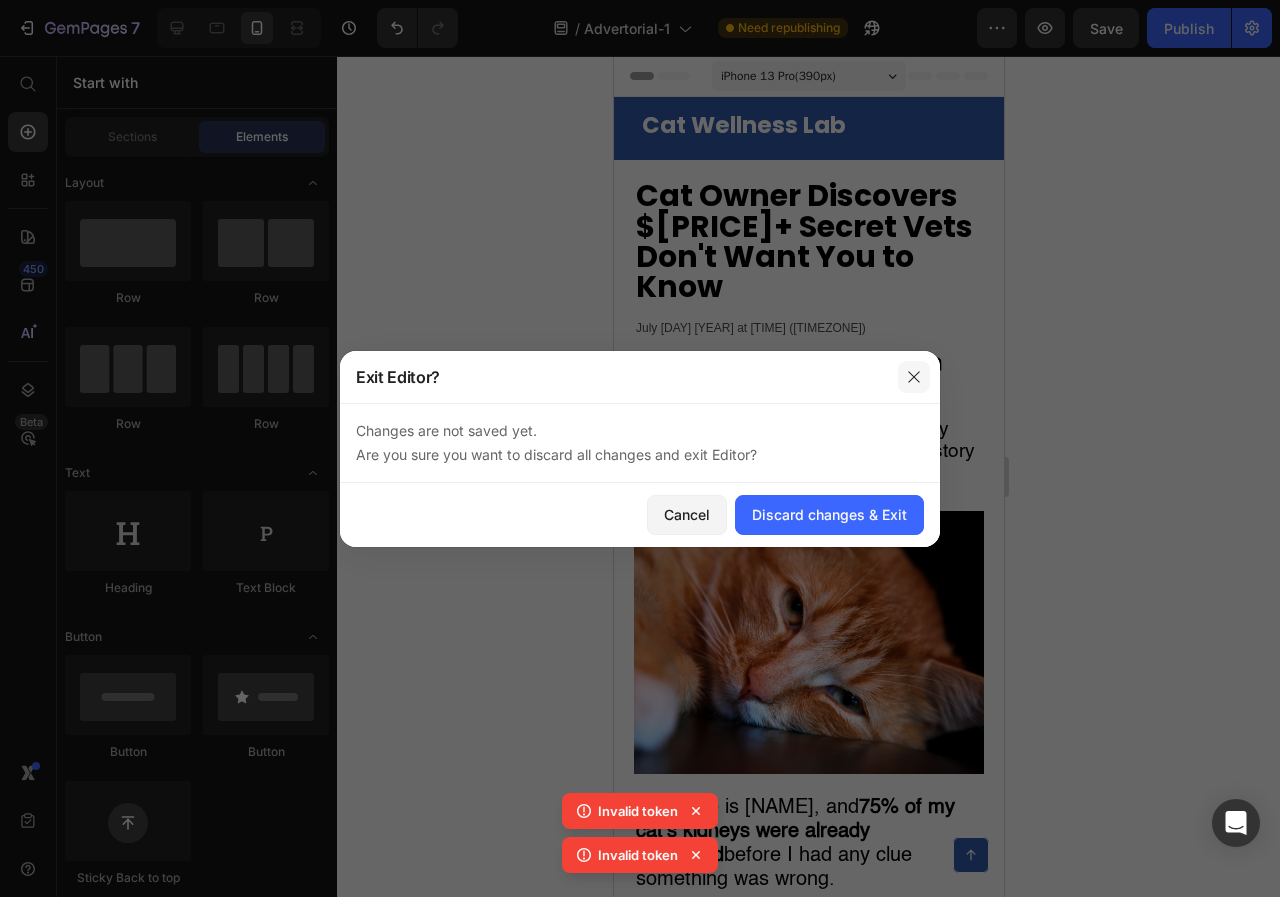 click 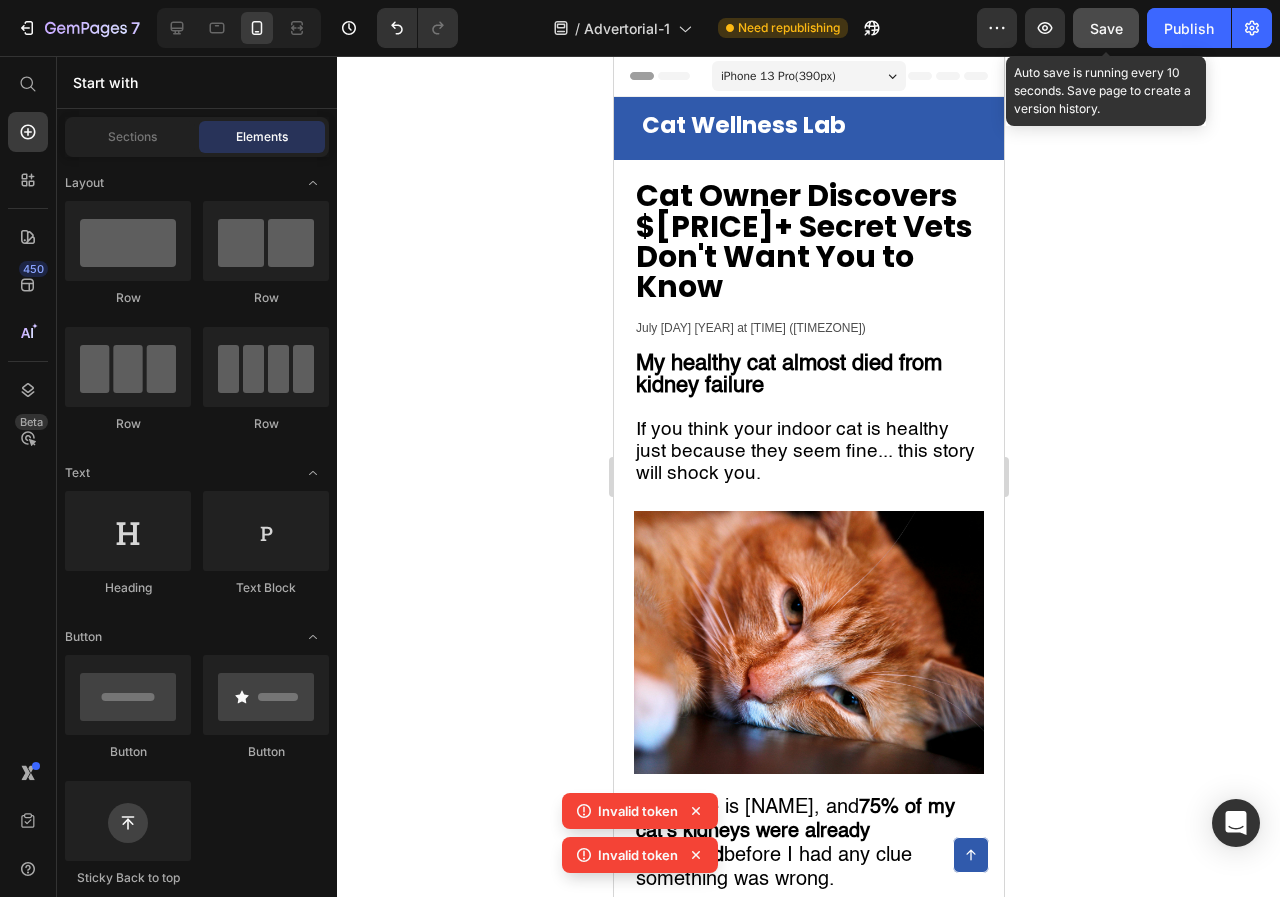 click on "Save" 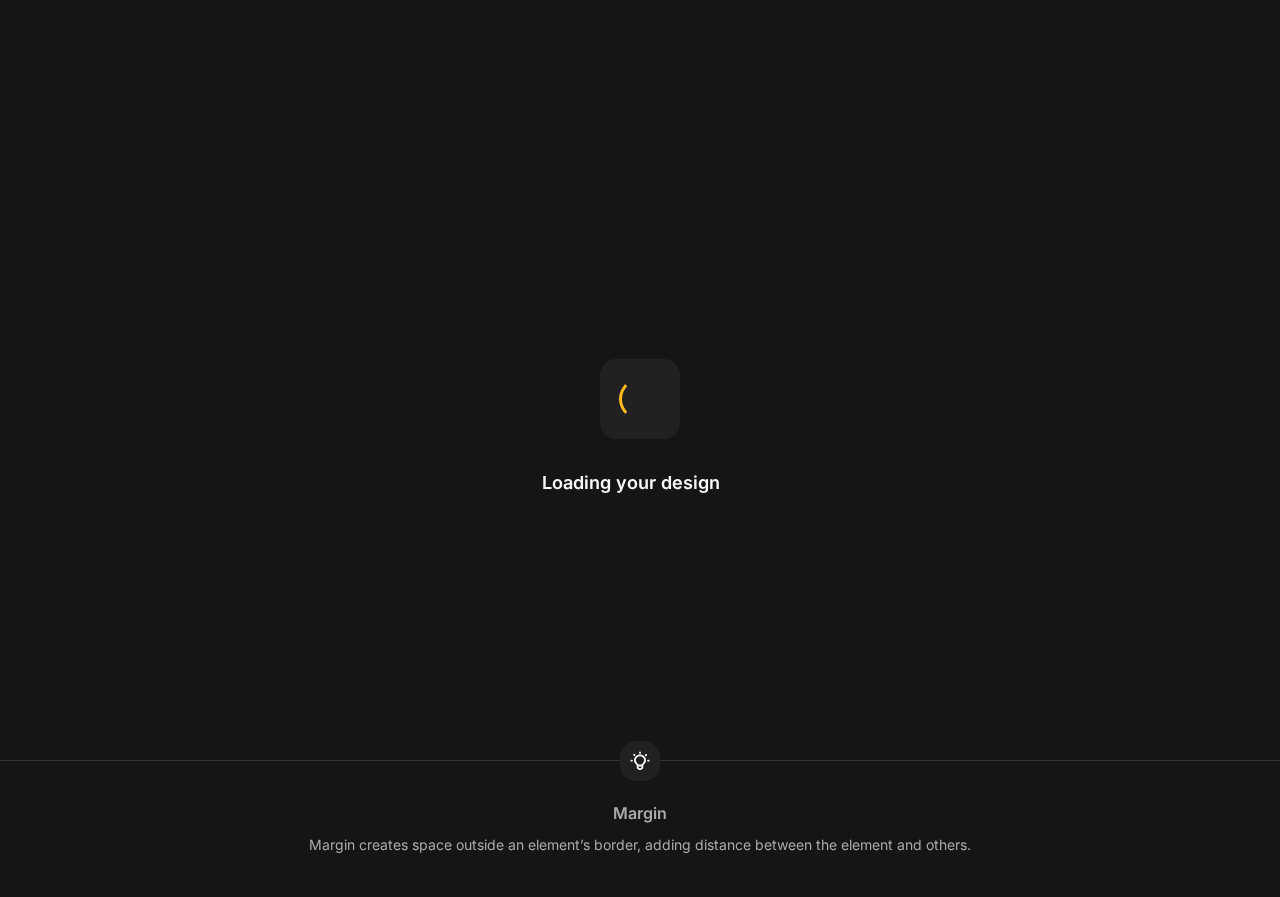 scroll, scrollTop: 0, scrollLeft: 0, axis: both 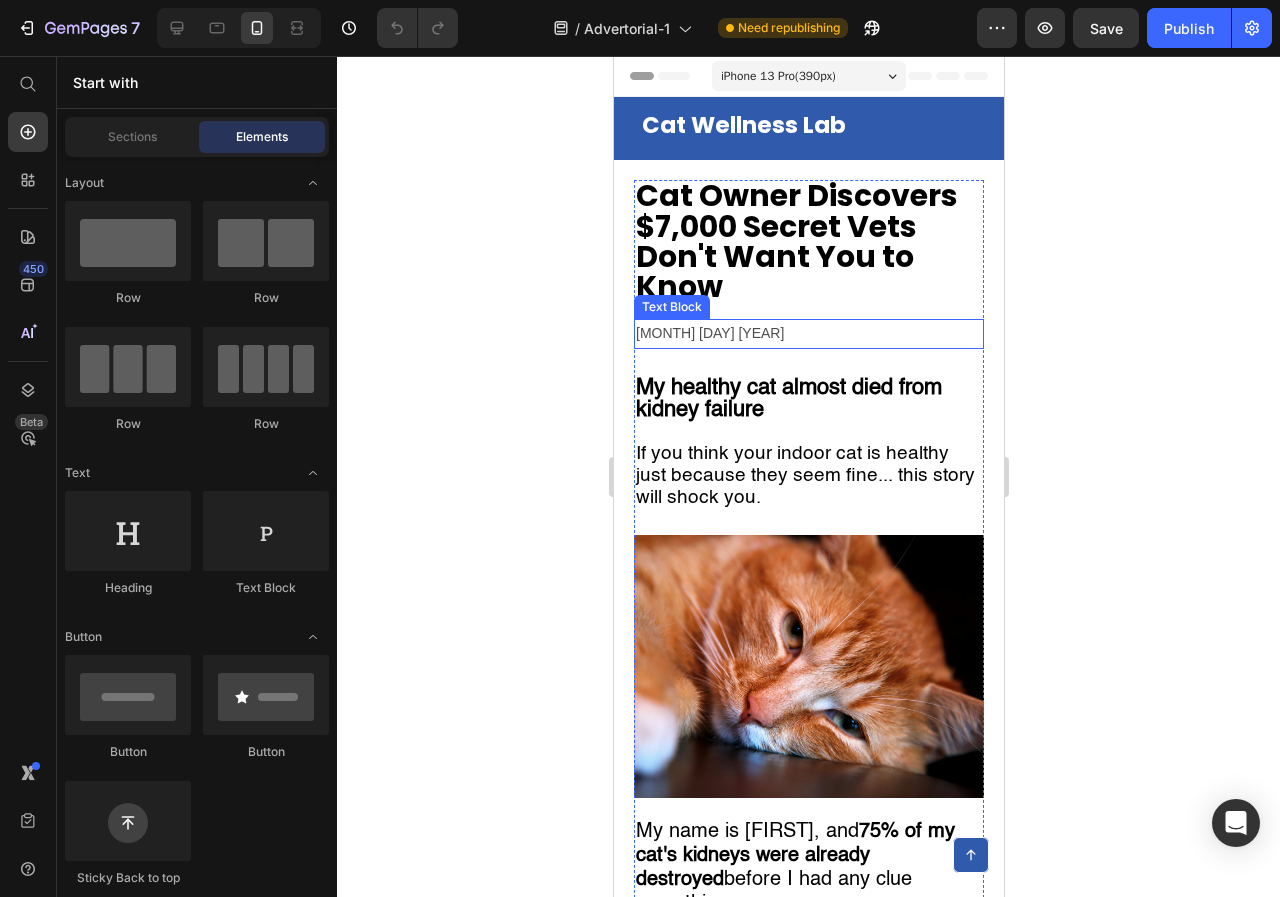 click on "July 07 2" at bounding box center (808, 333) 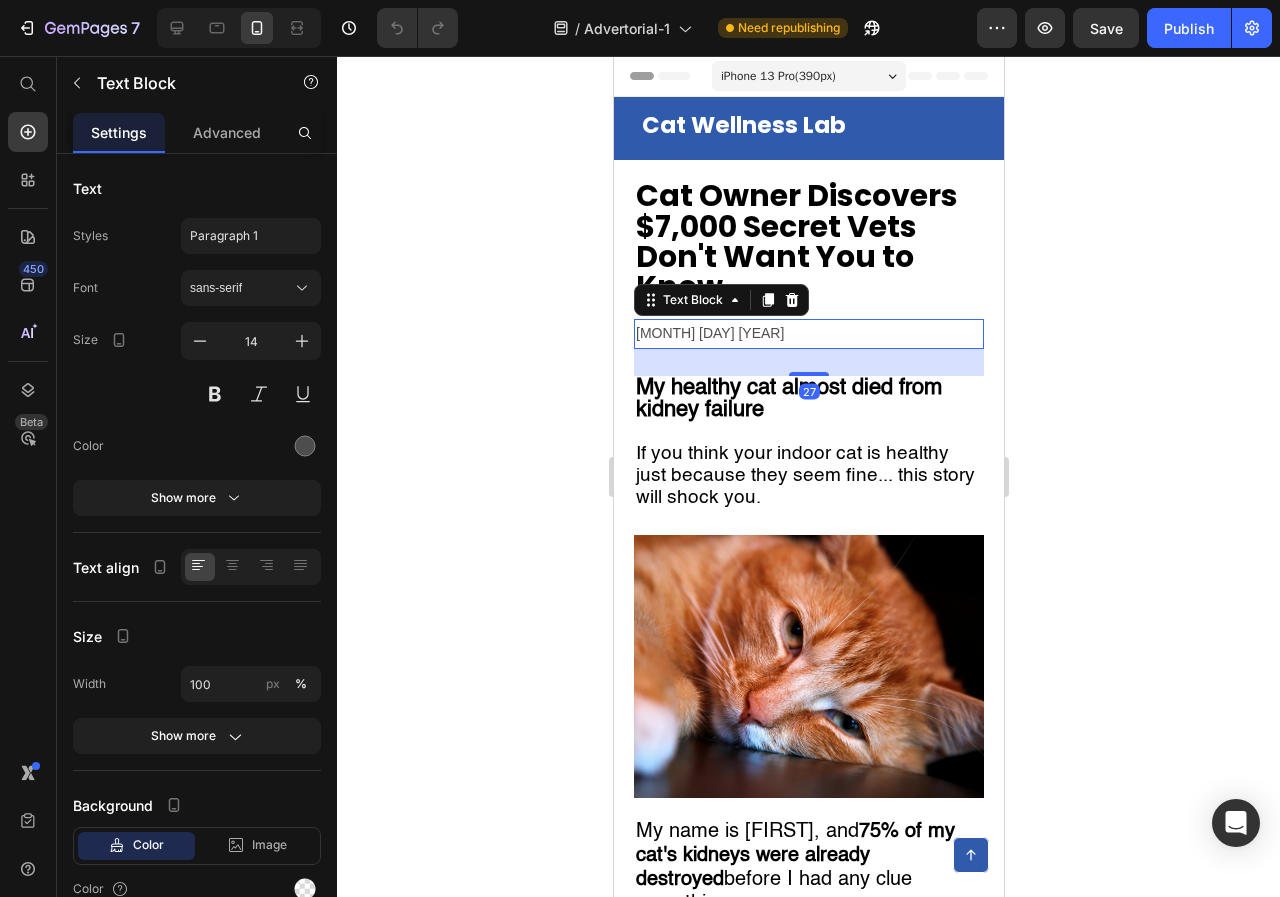 click on "July 07 2" at bounding box center [808, 333] 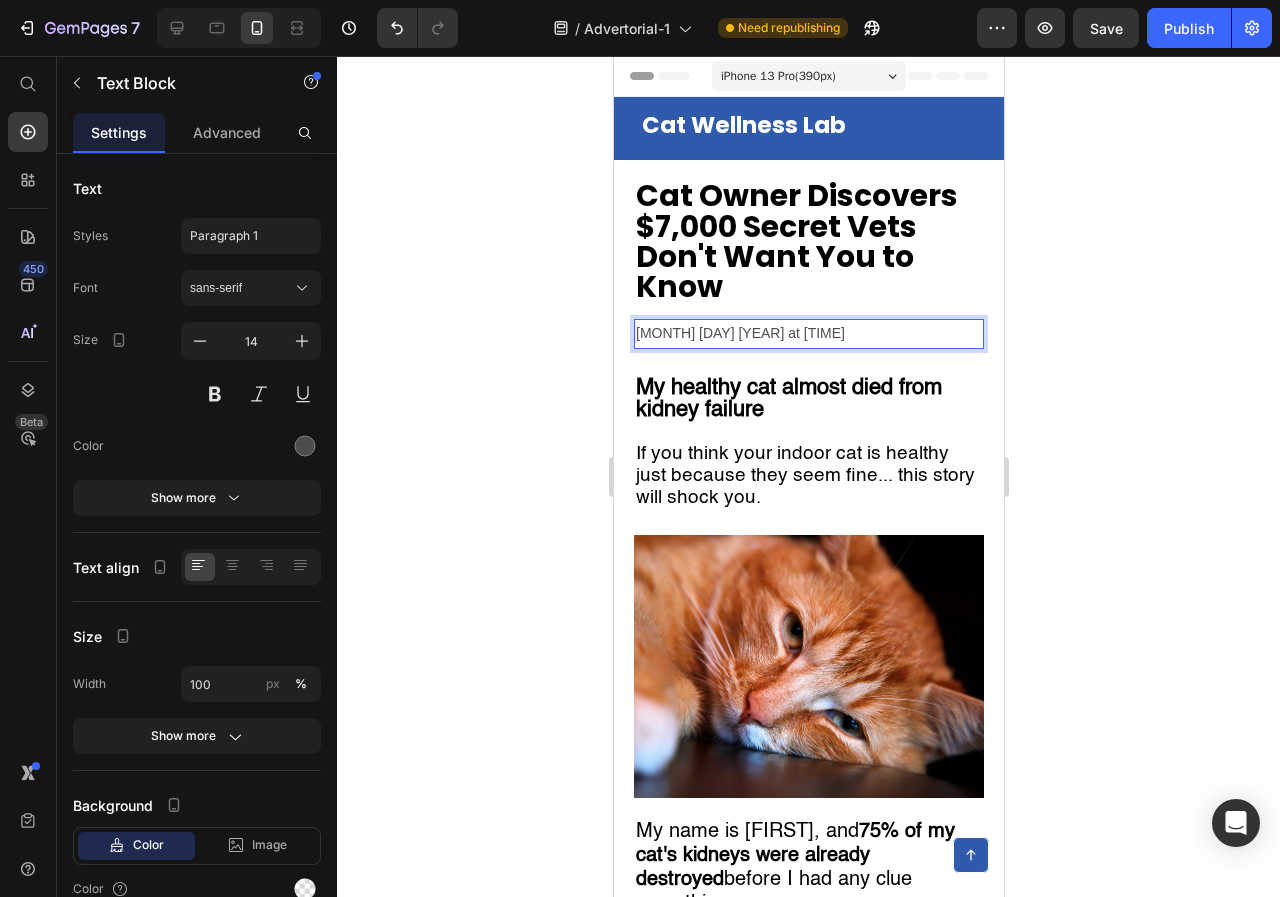 click 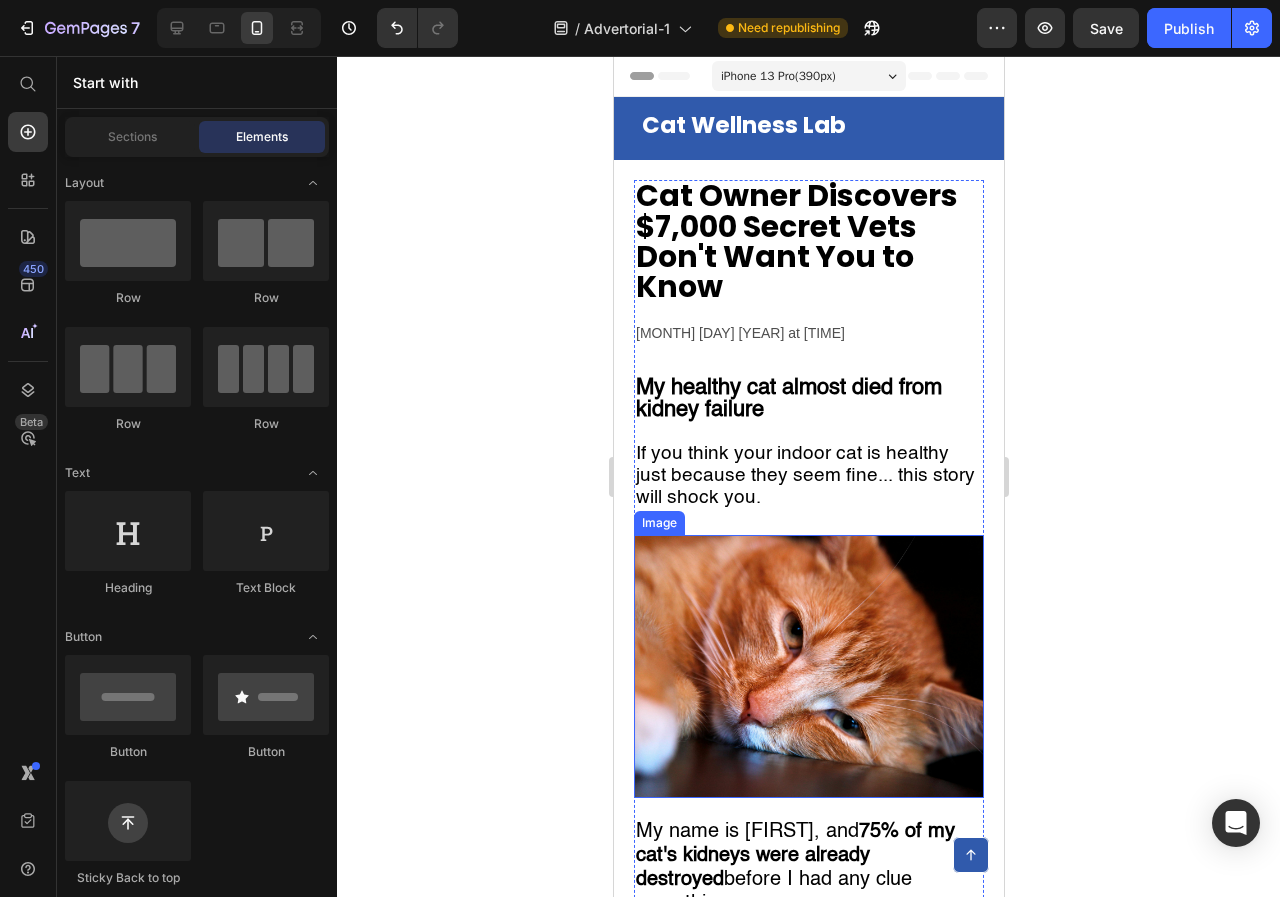 click at bounding box center [808, 666] 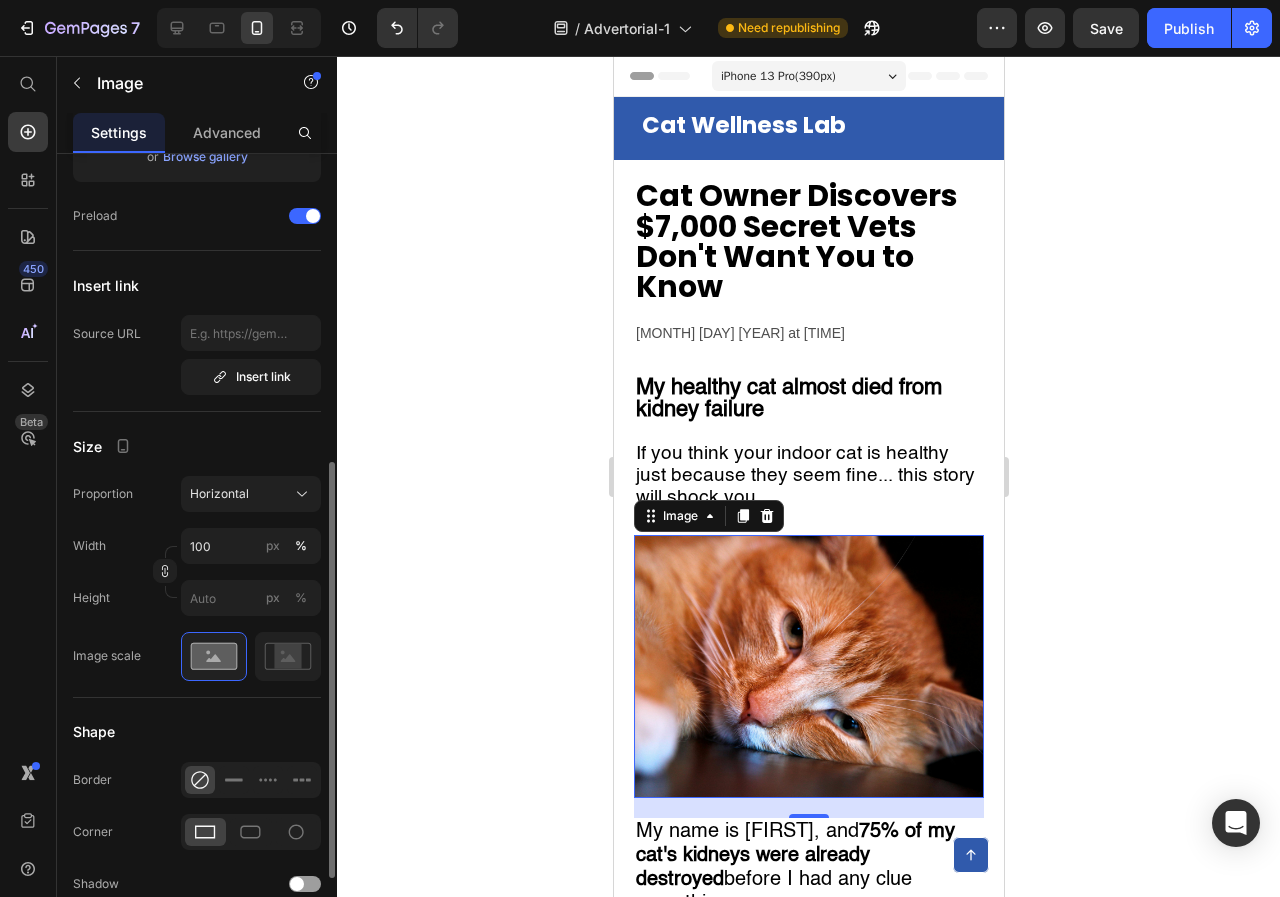 scroll, scrollTop: 400, scrollLeft: 0, axis: vertical 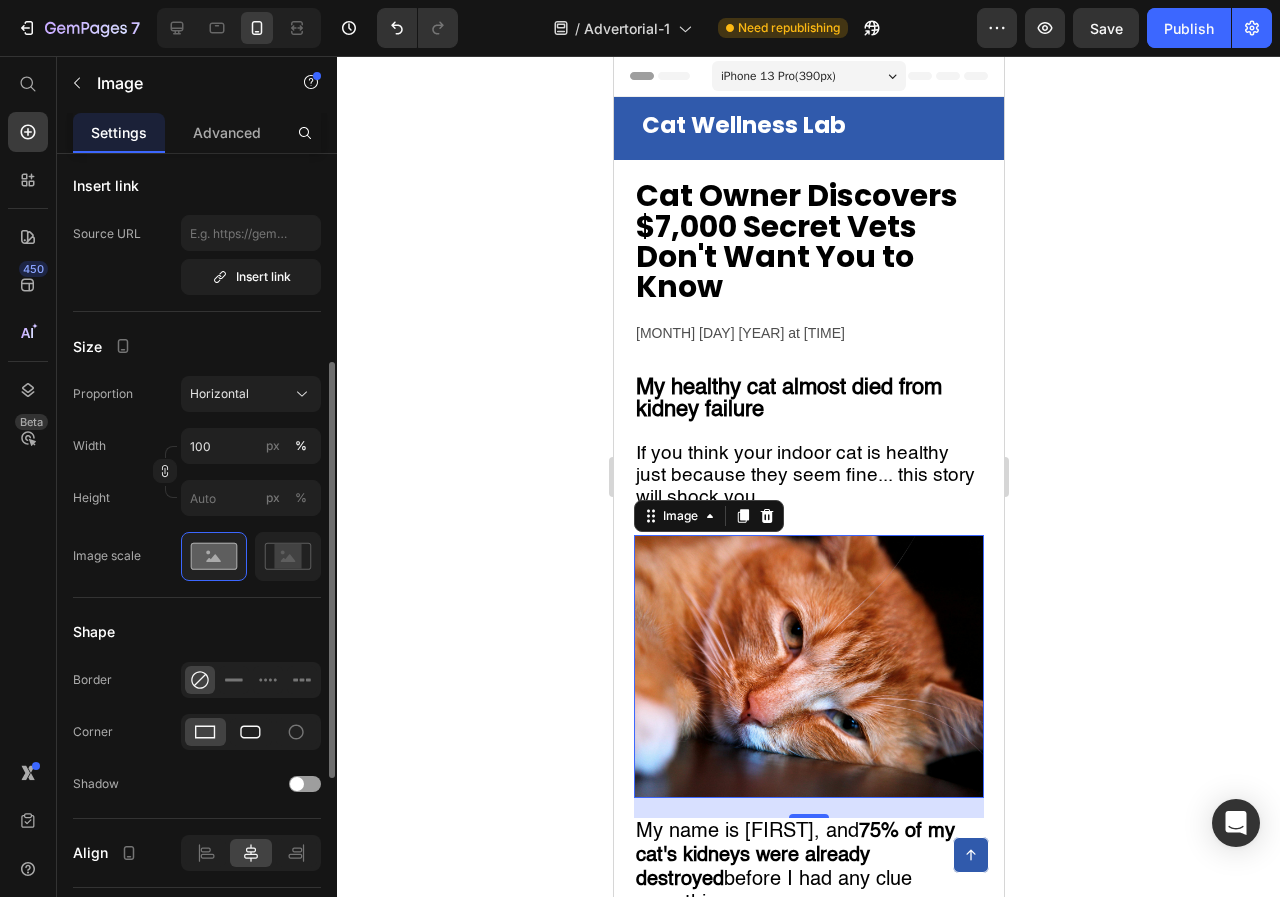 click 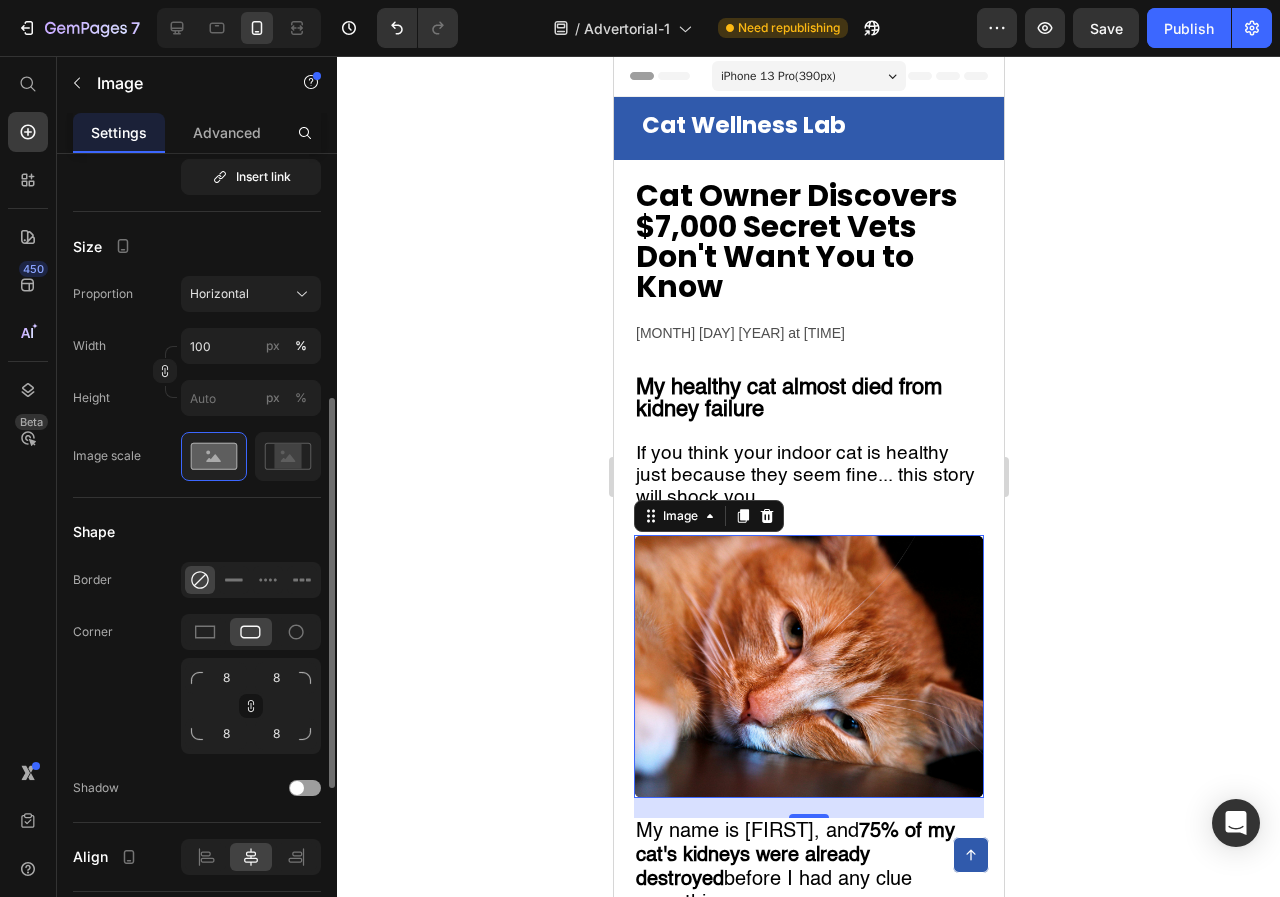 scroll, scrollTop: 600, scrollLeft: 0, axis: vertical 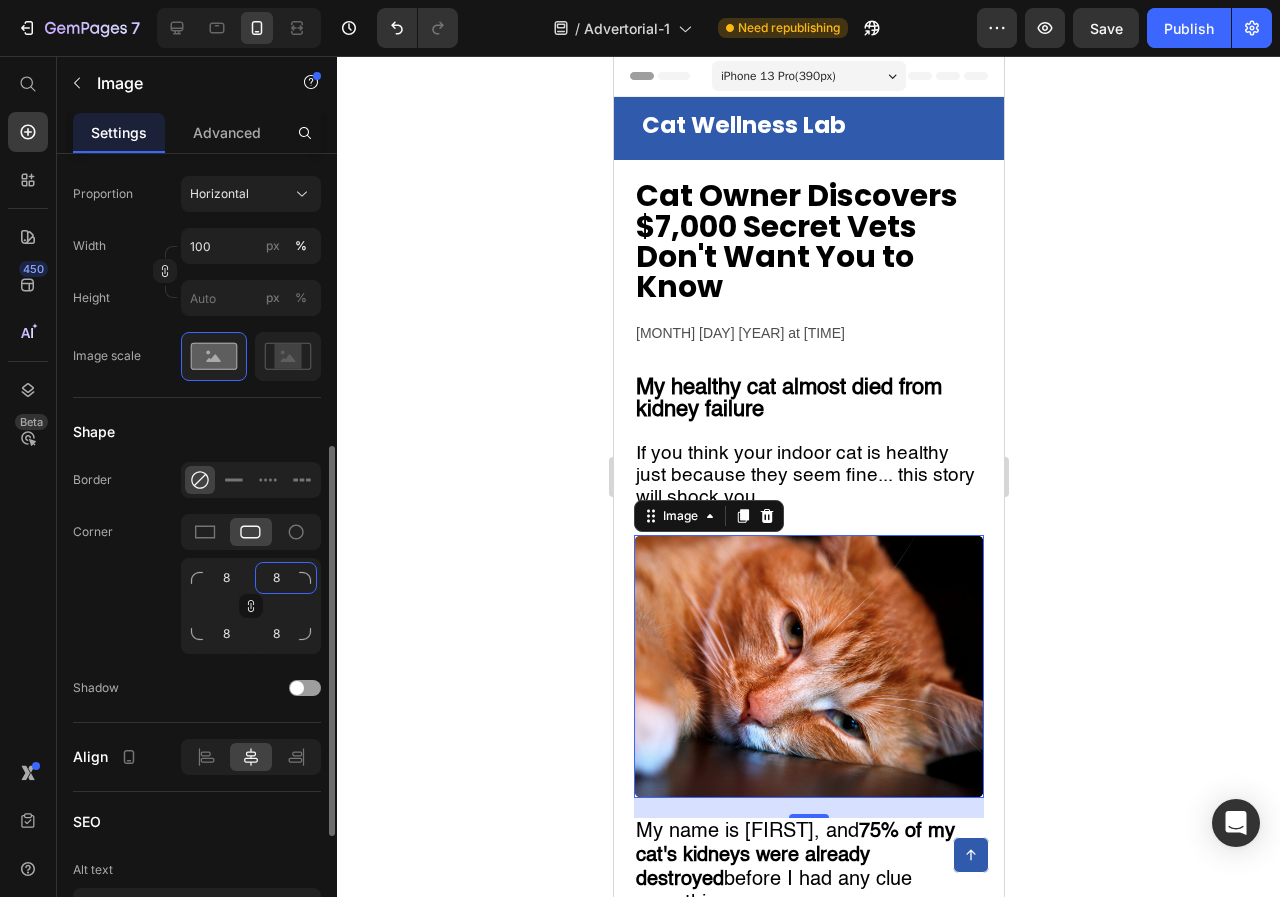 click on "8" 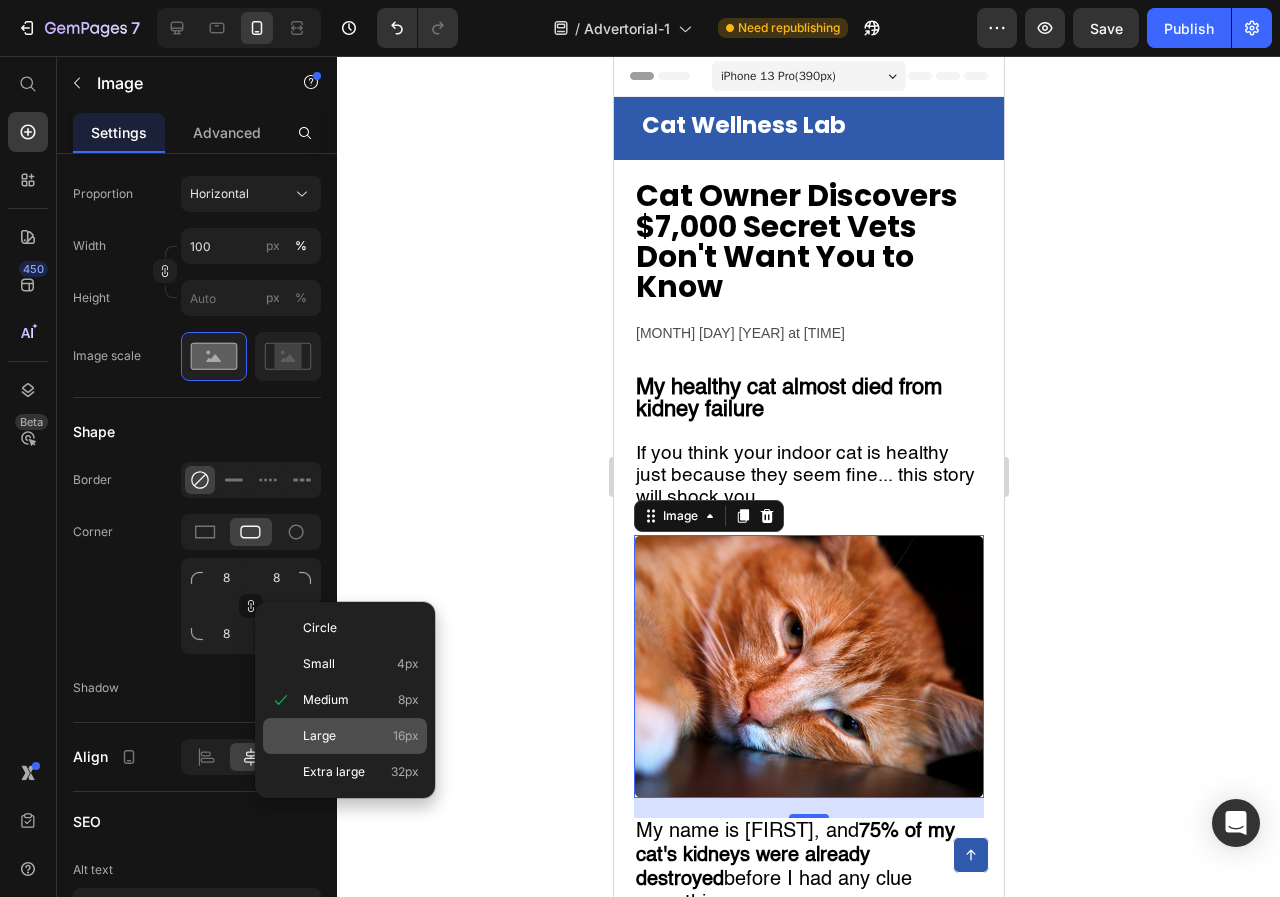 click on "Large" at bounding box center [319, 736] 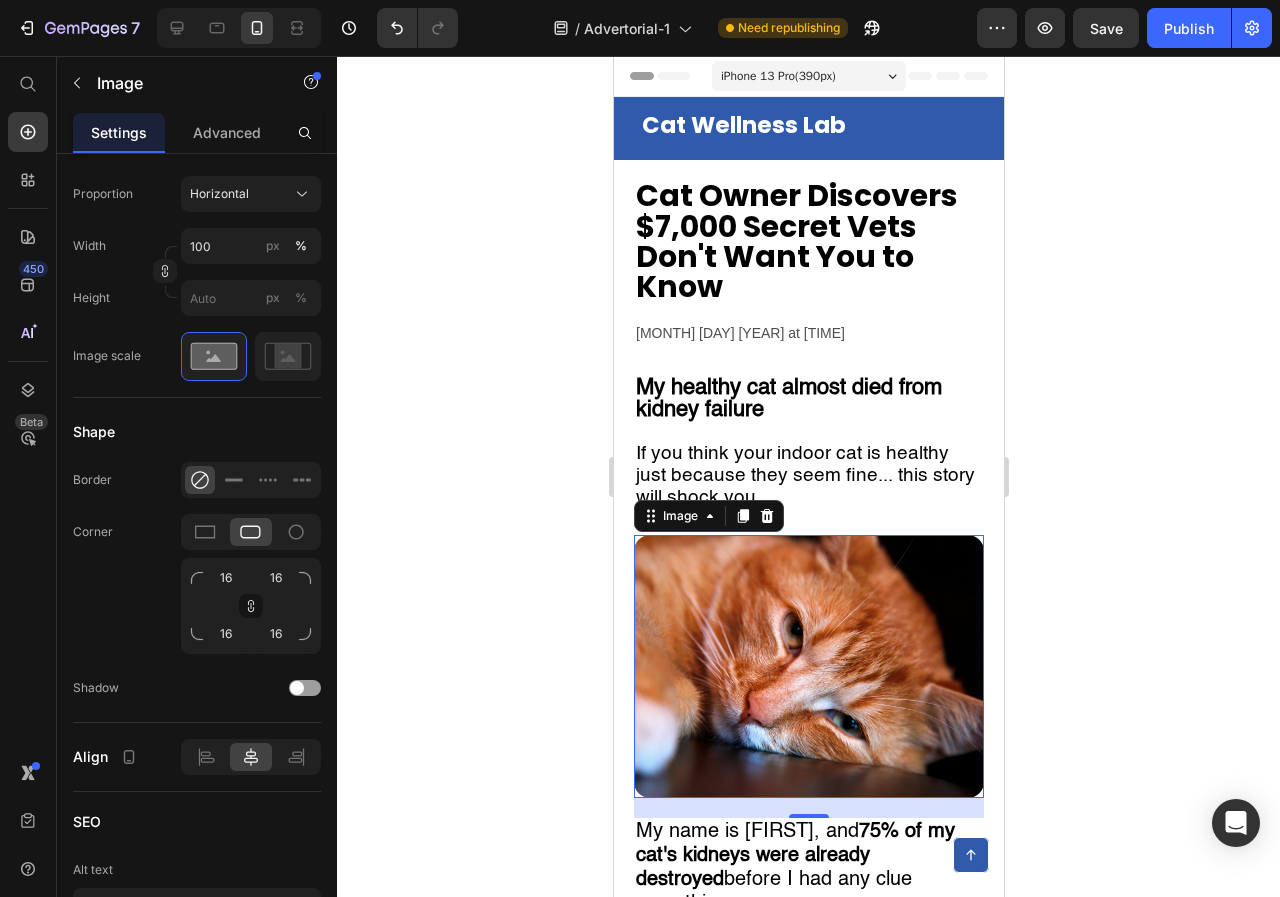 click 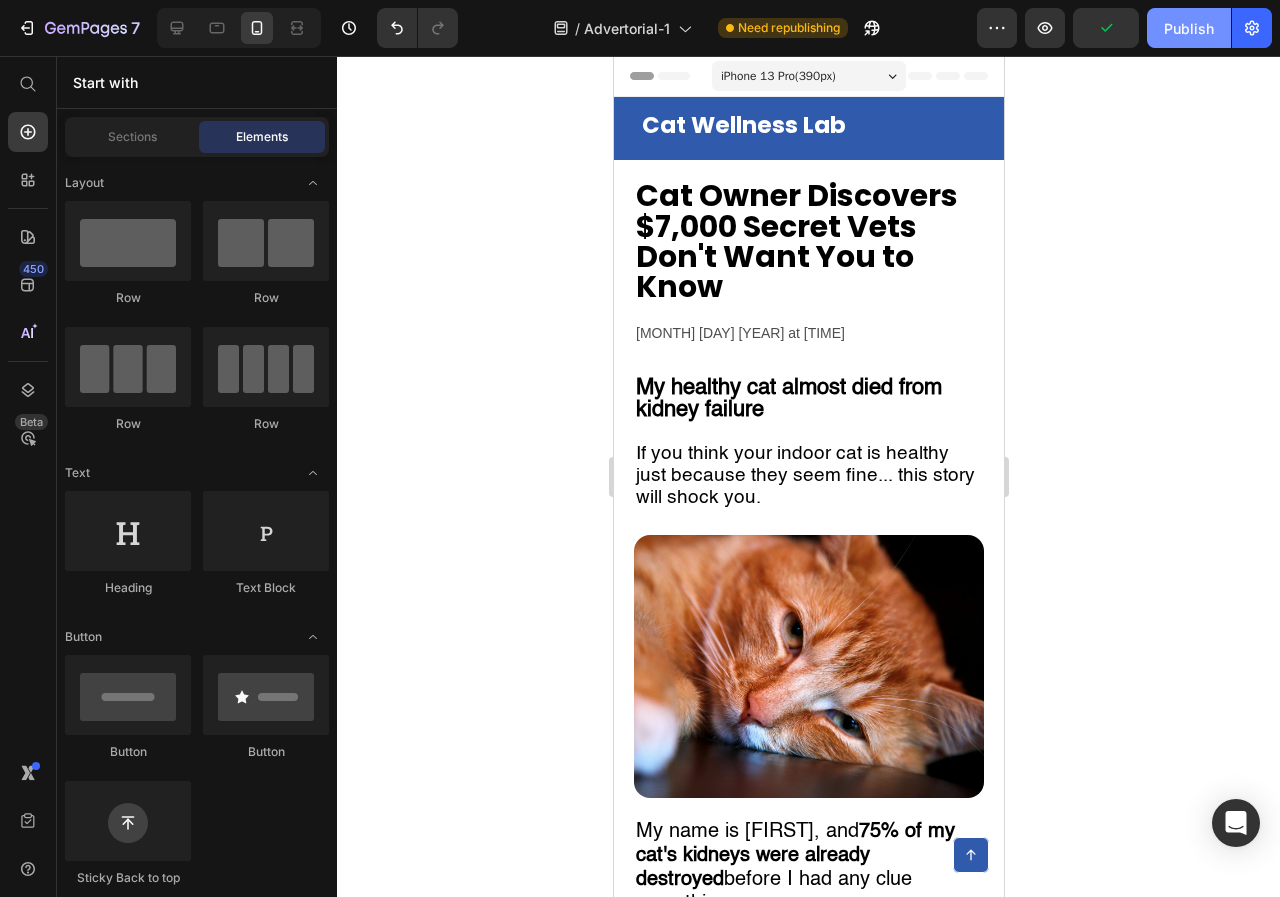 click on "Publish" at bounding box center (1189, 28) 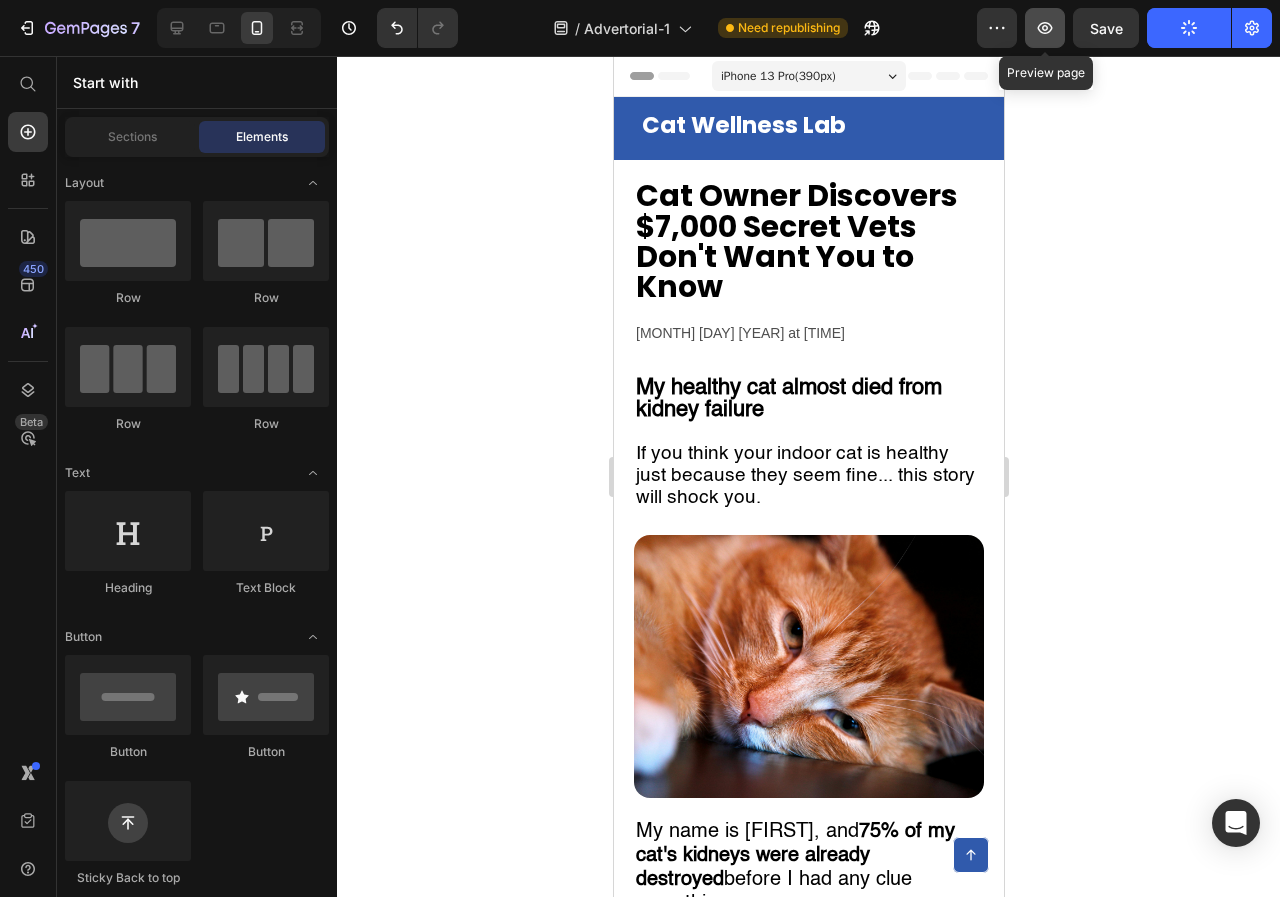 click 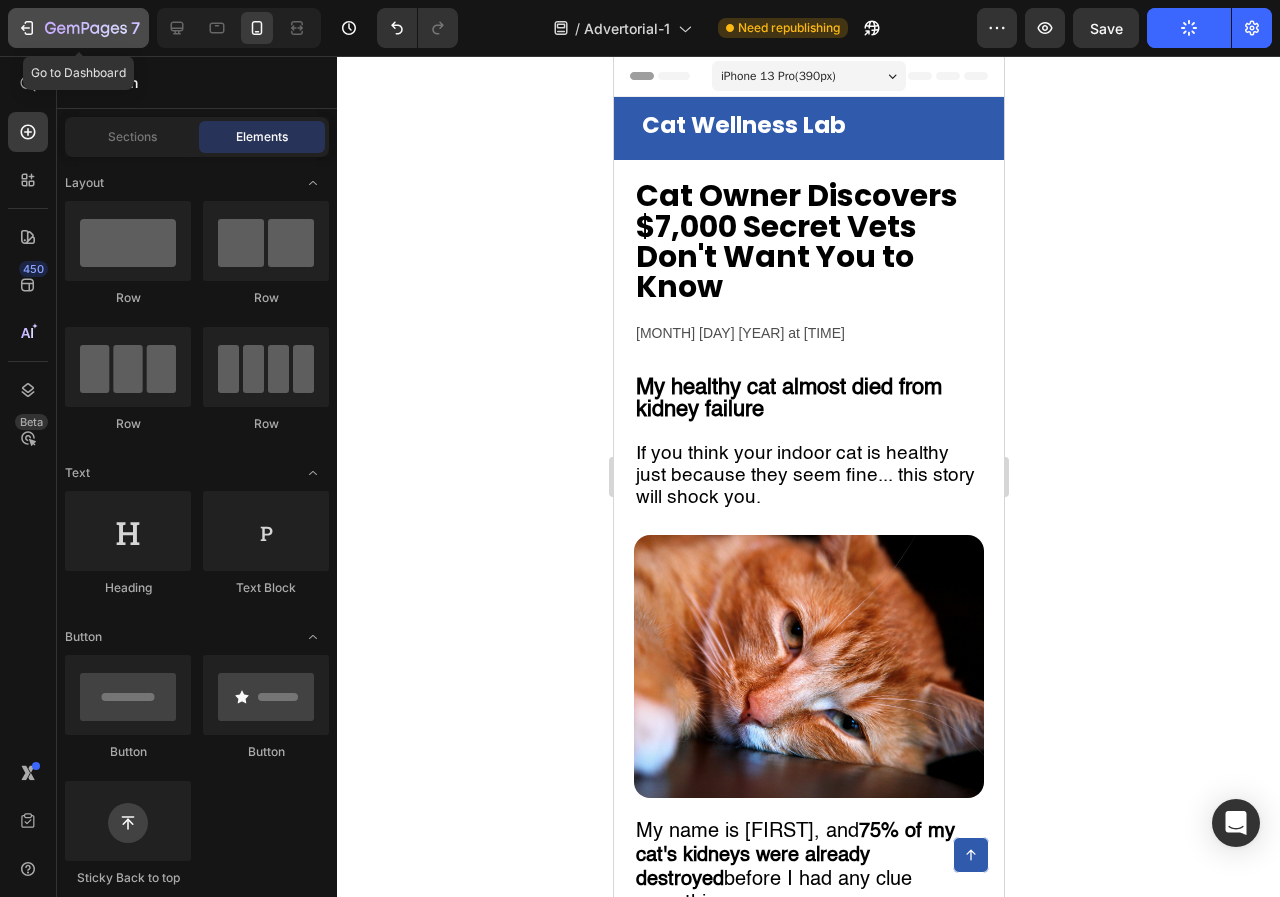 click on "7" 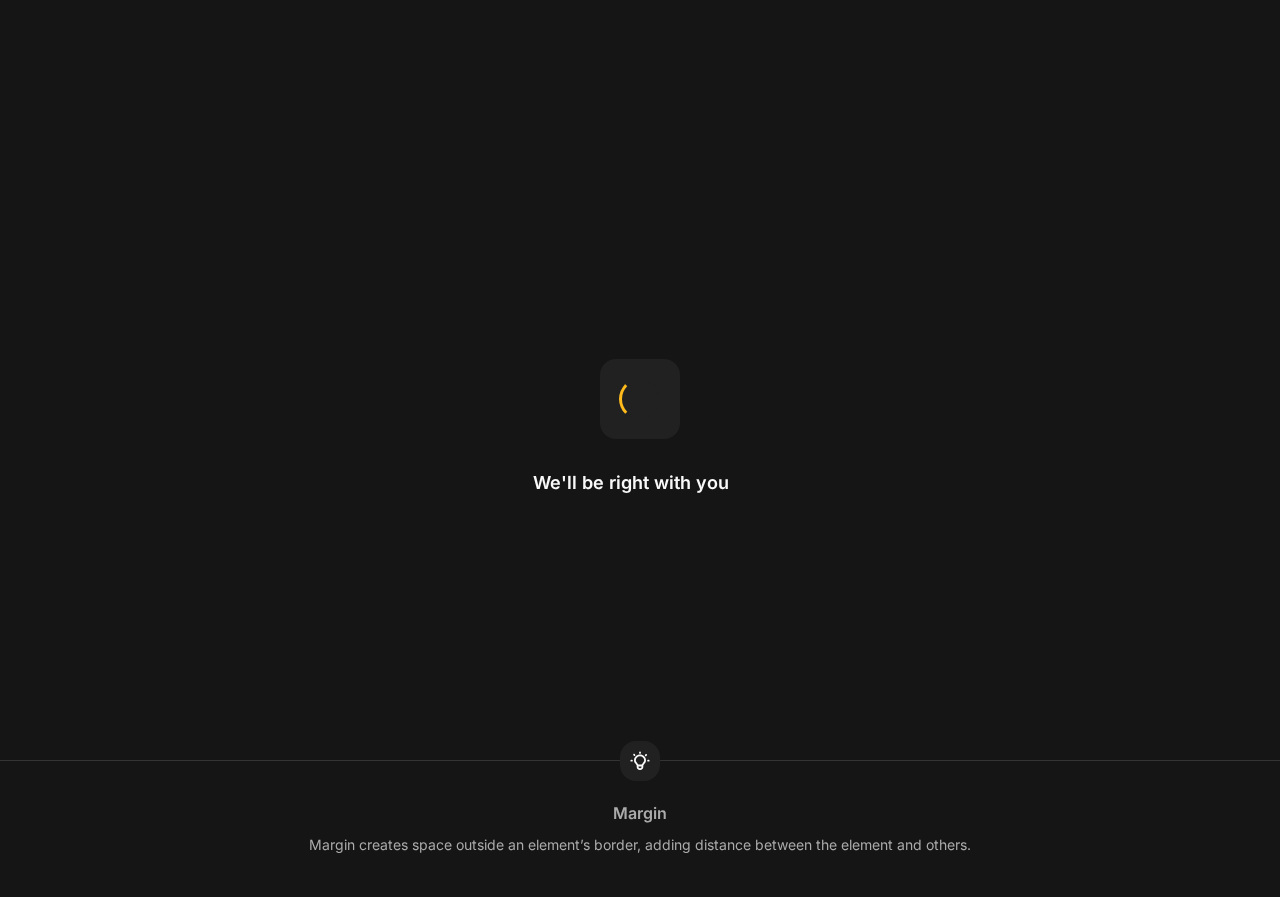 scroll, scrollTop: 0, scrollLeft: 0, axis: both 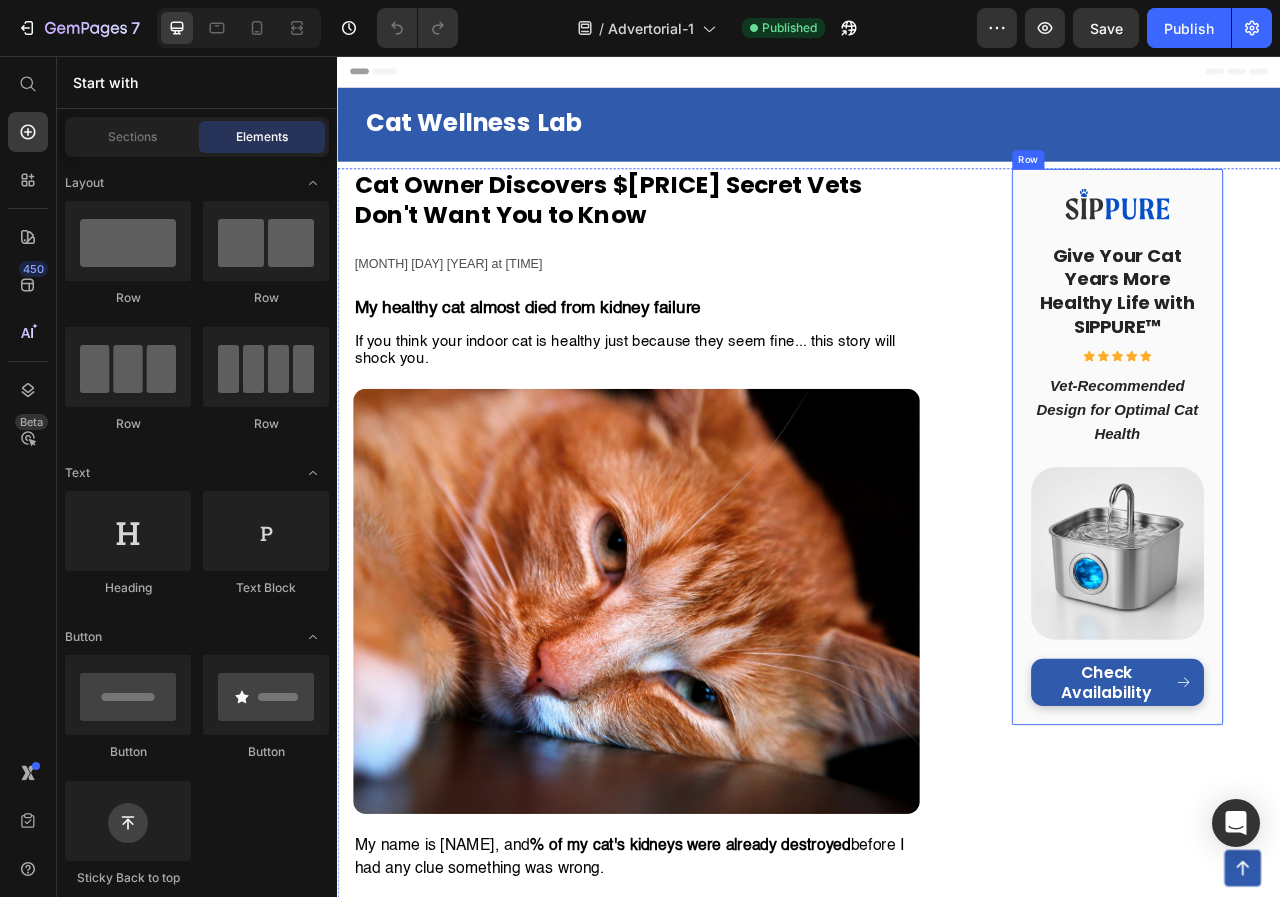 click on "Image Give Your Cat Years More Healthy Life with SIPPURE™ Heading Icon Icon Icon Icon Icon Icon List Vet-Recommended Design for Optimal Cat Health Heading Image
Check Availability Button Row" at bounding box center [1329, 553] 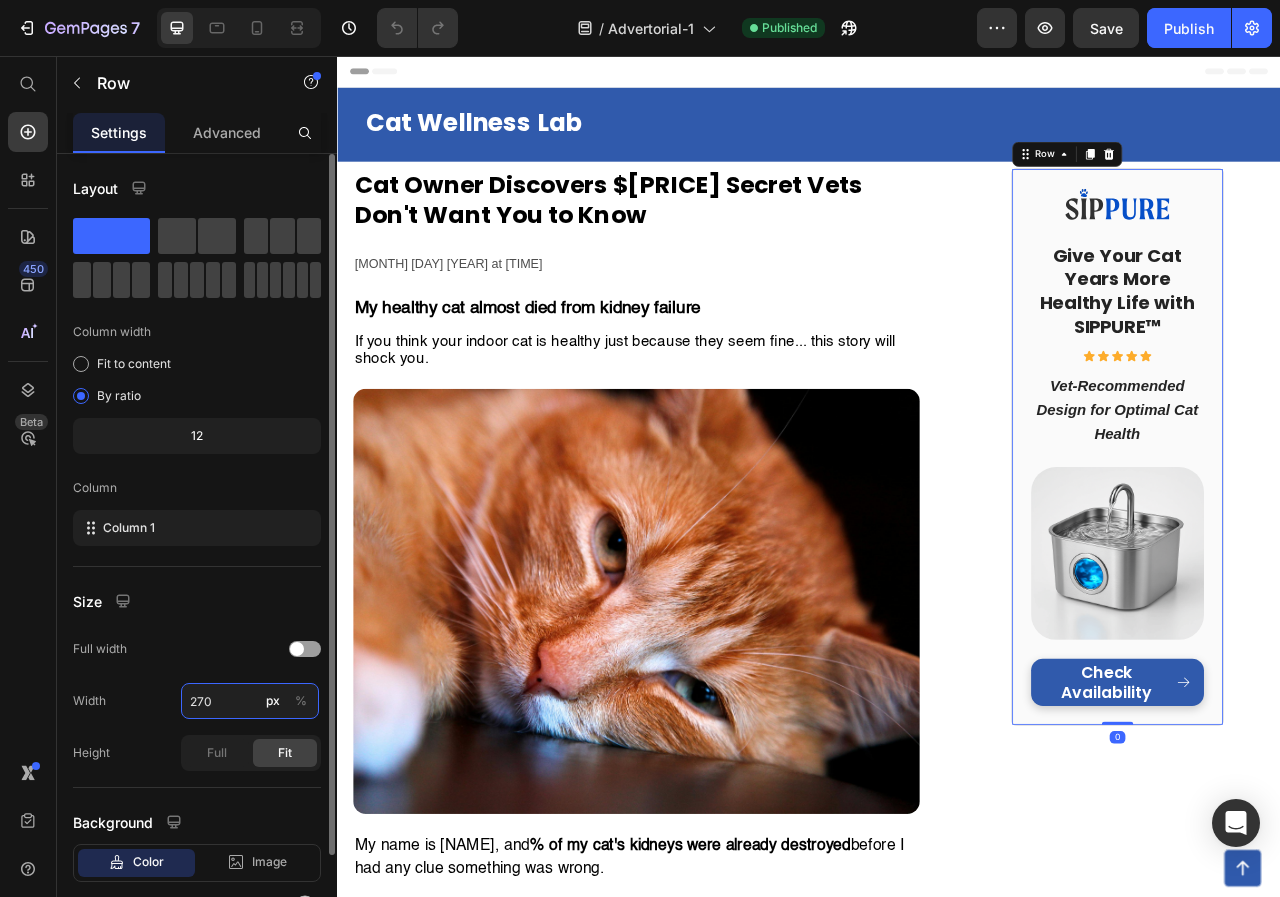 click on "270" at bounding box center (250, 701) 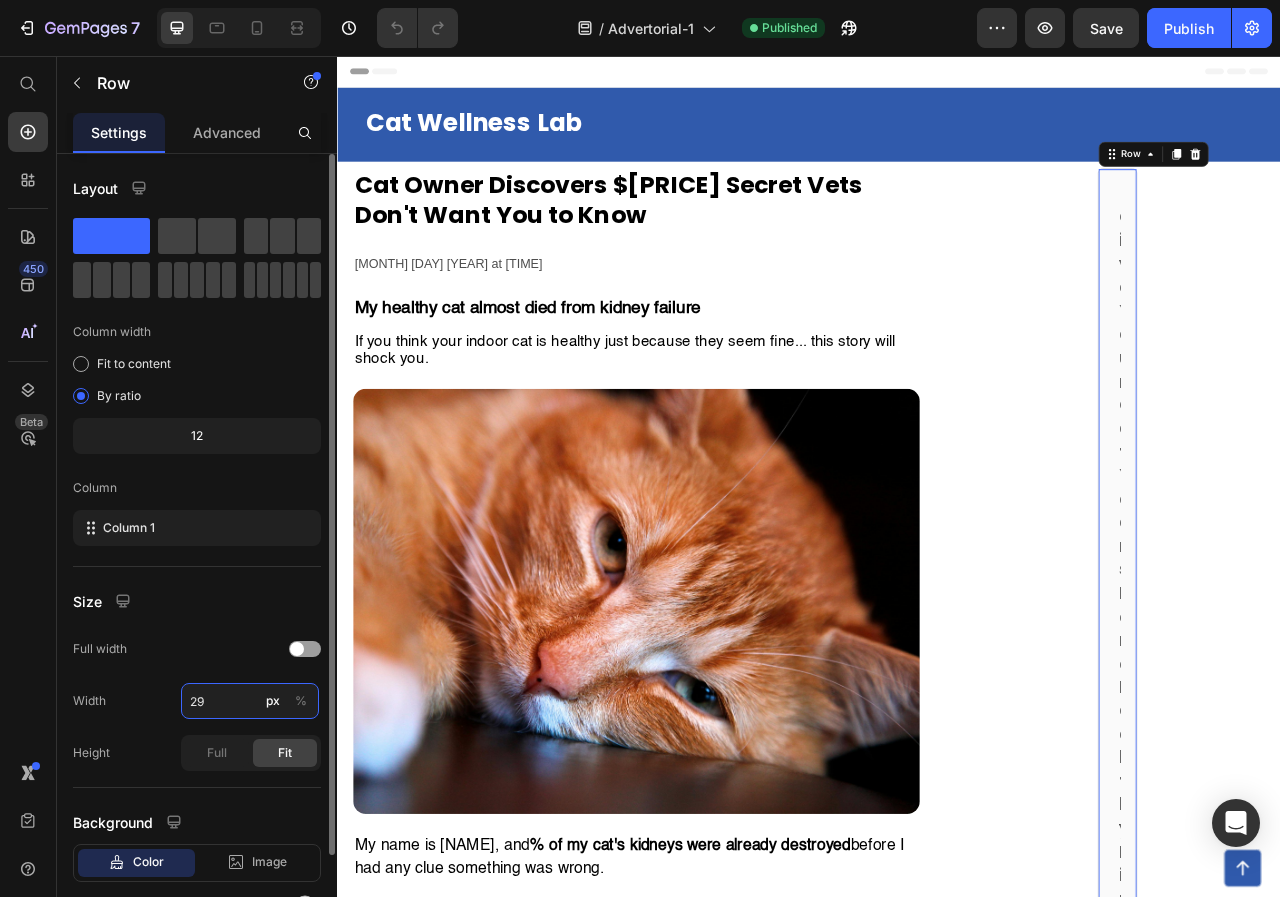 type on "290" 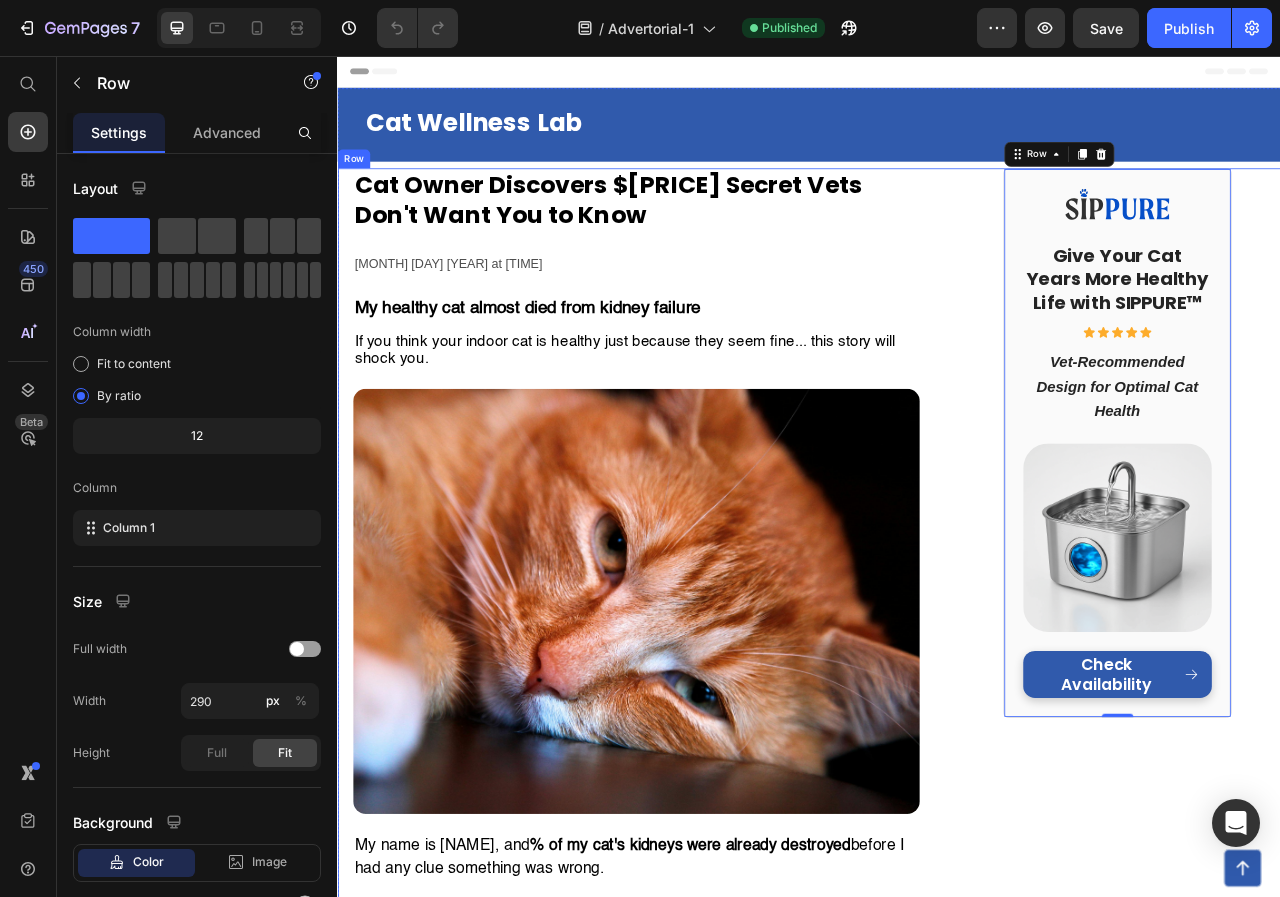 click on "Image Give Your Cat Years More Healthy Life with SIPPURE™ Heading Icon Icon Icon Icon Icon Icon List Vet-Recommended Design for Optimal Cat Health Heading Image
Check Availability Button Row   0" at bounding box center (1328, 4163) 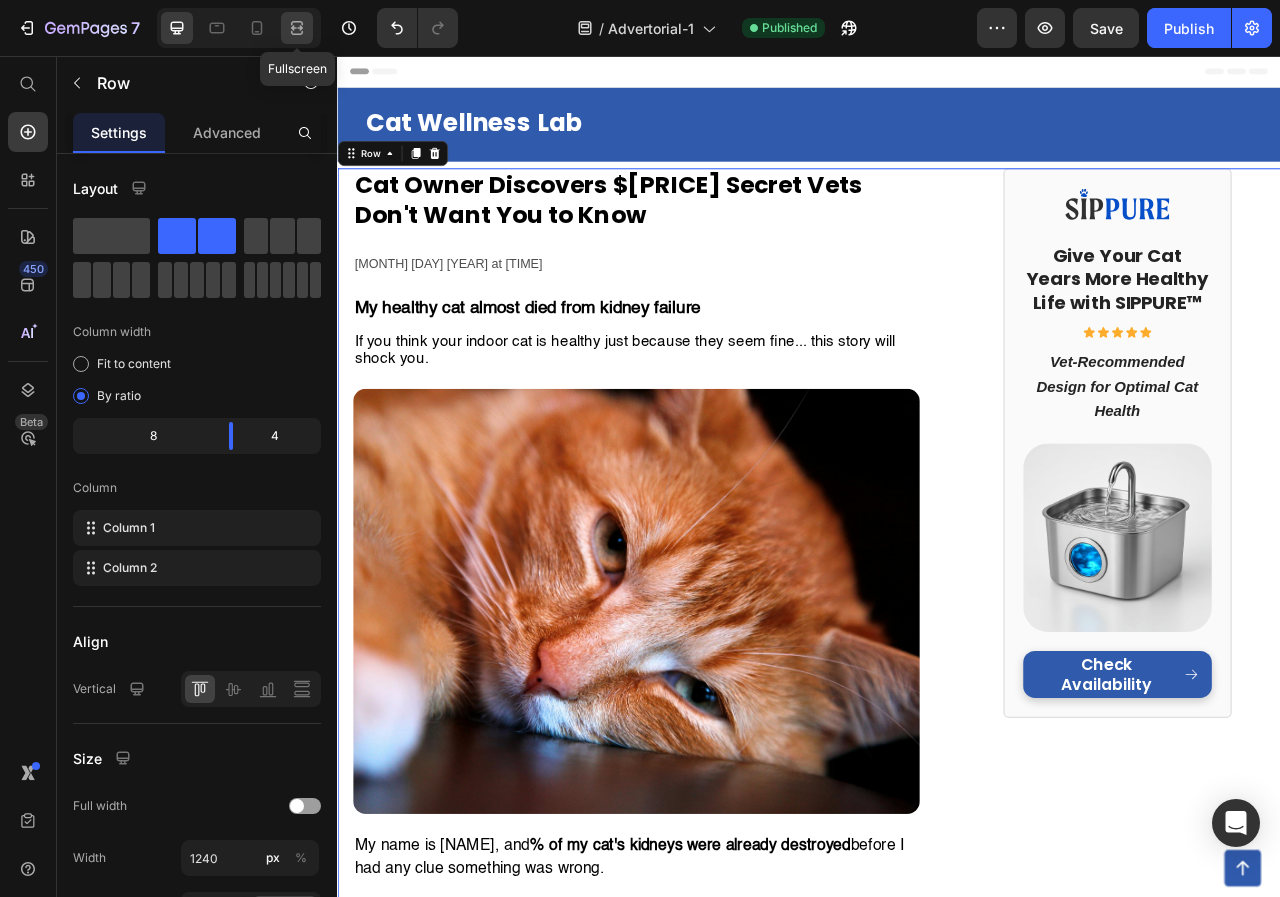 click 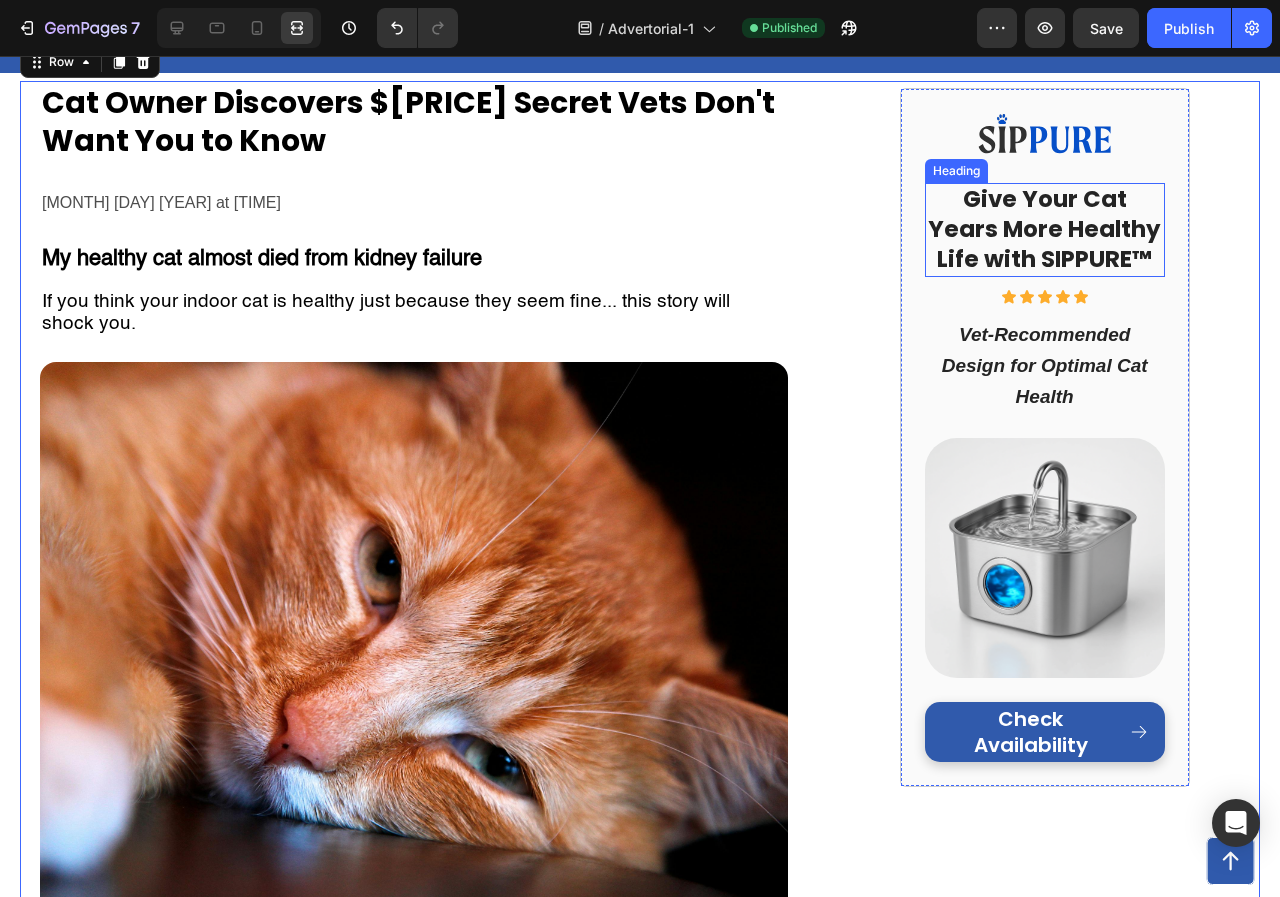 scroll, scrollTop: 200, scrollLeft: 0, axis: vertical 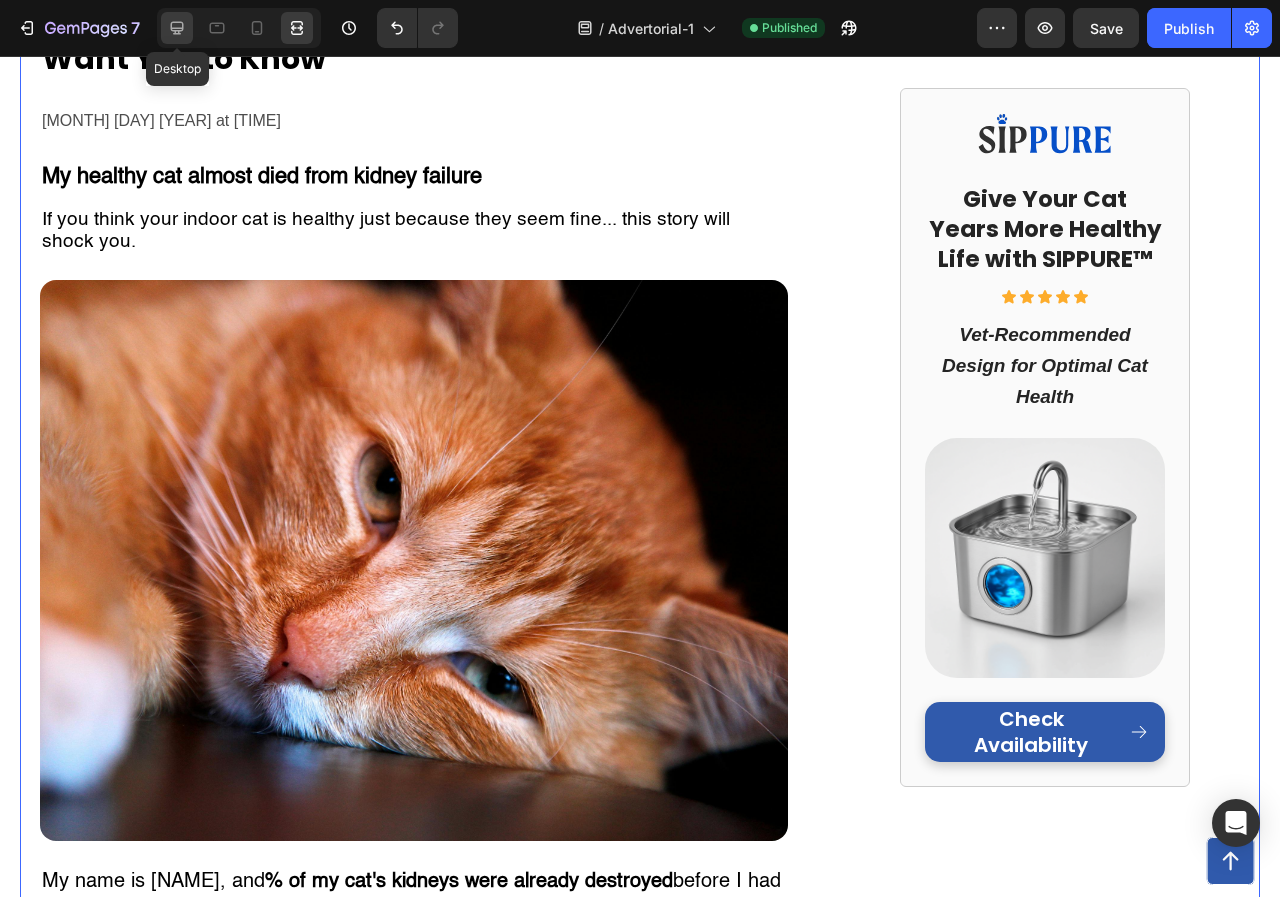 click 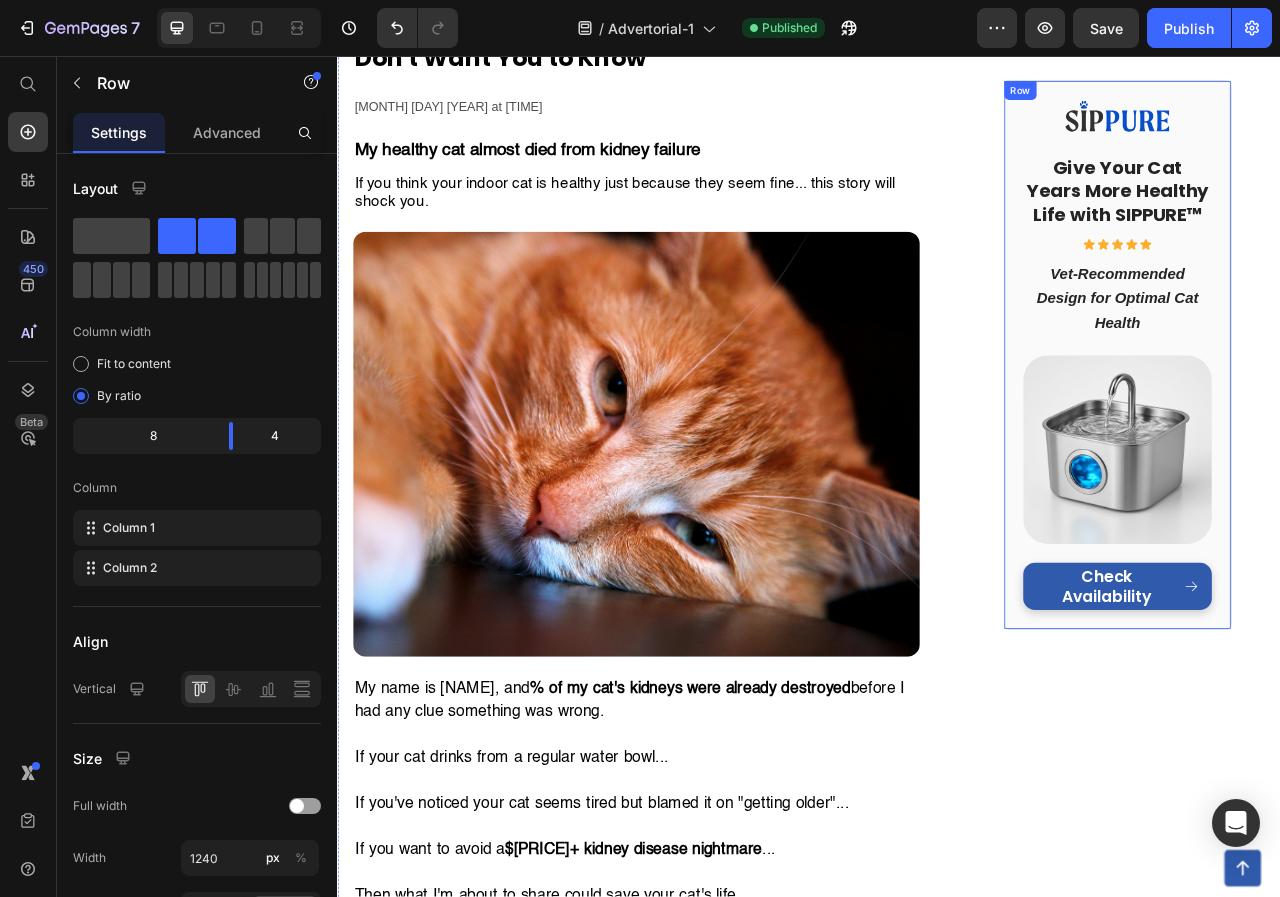 click on "Image Give Your Cat Years More Healthy Life with SIPPURE™ Heading Icon Icon Icon Icon Icon Icon List Vet-Recommended Design for Optimal Cat Health Heading Image
Check Availability Button Row" at bounding box center (1329, 437) 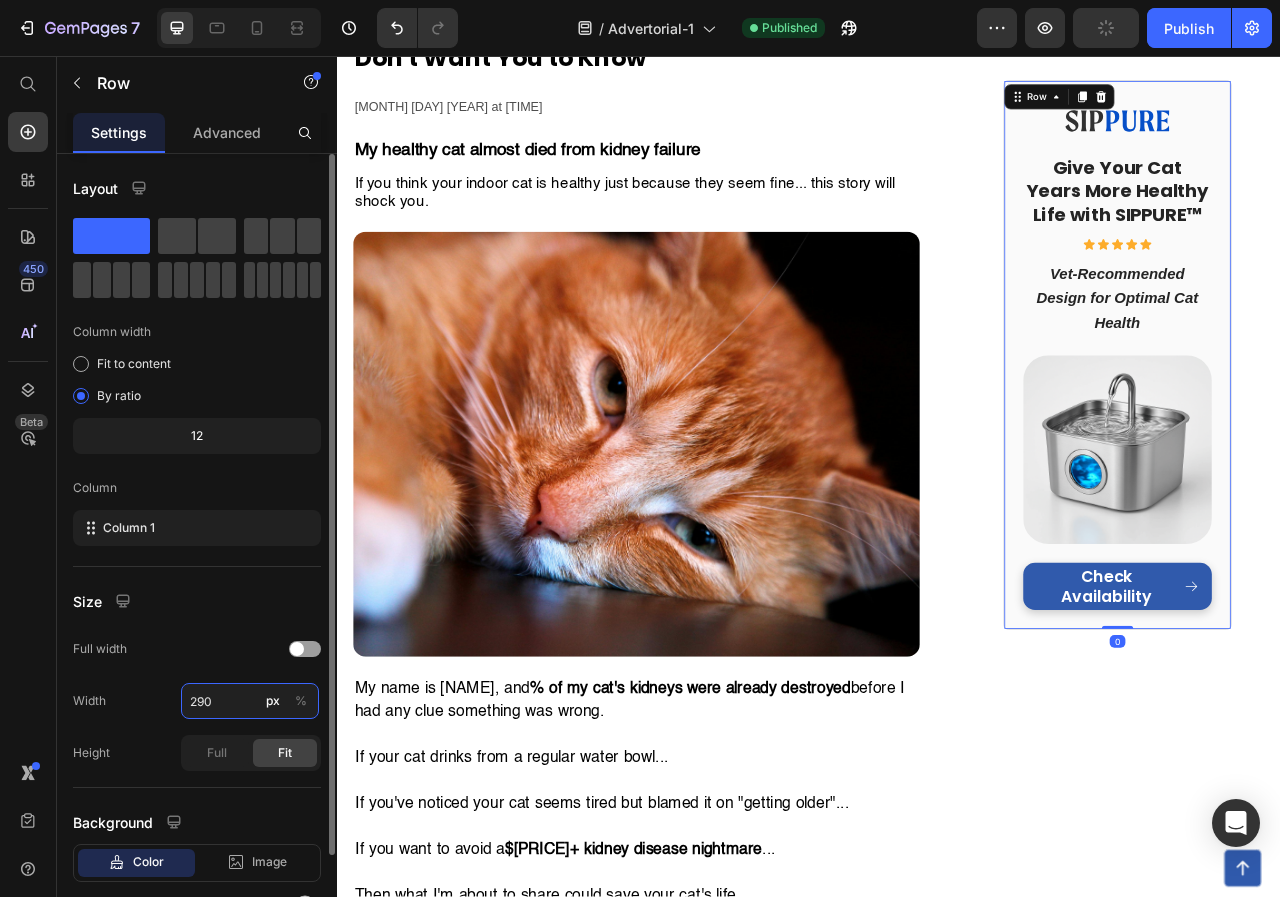 click on "290" at bounding box center (250, 701) 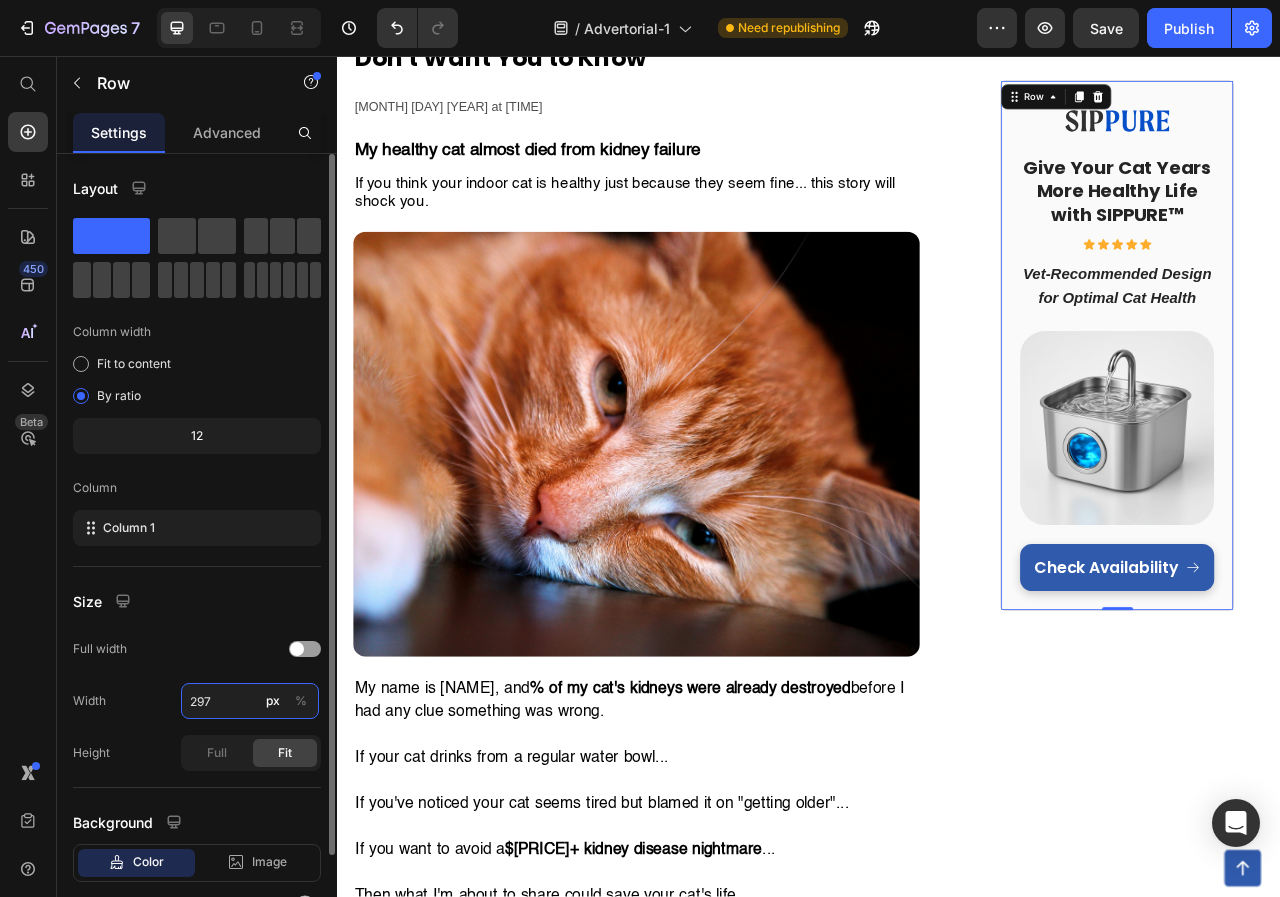 click on "297" at bounding box center [250, 701] 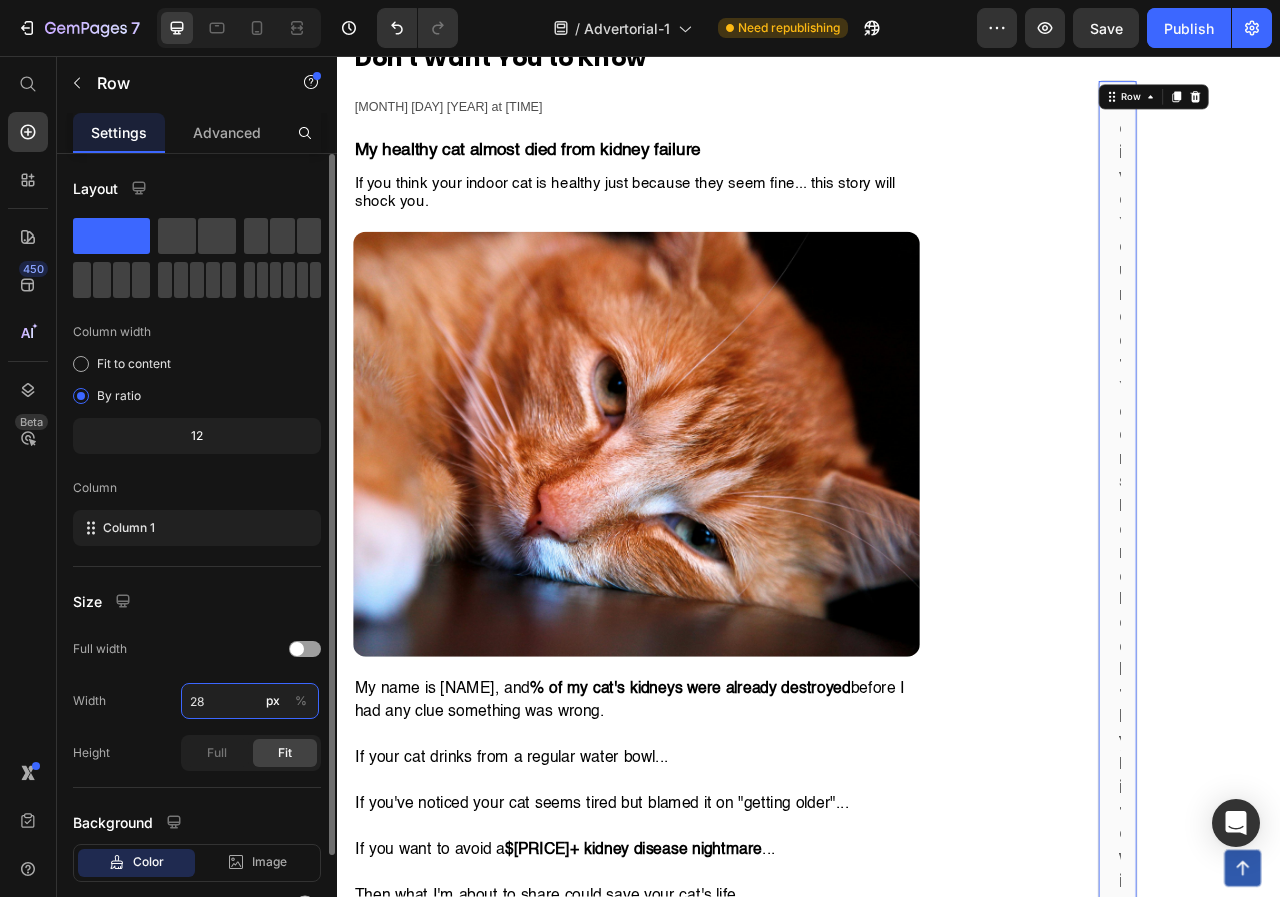 type on "287" 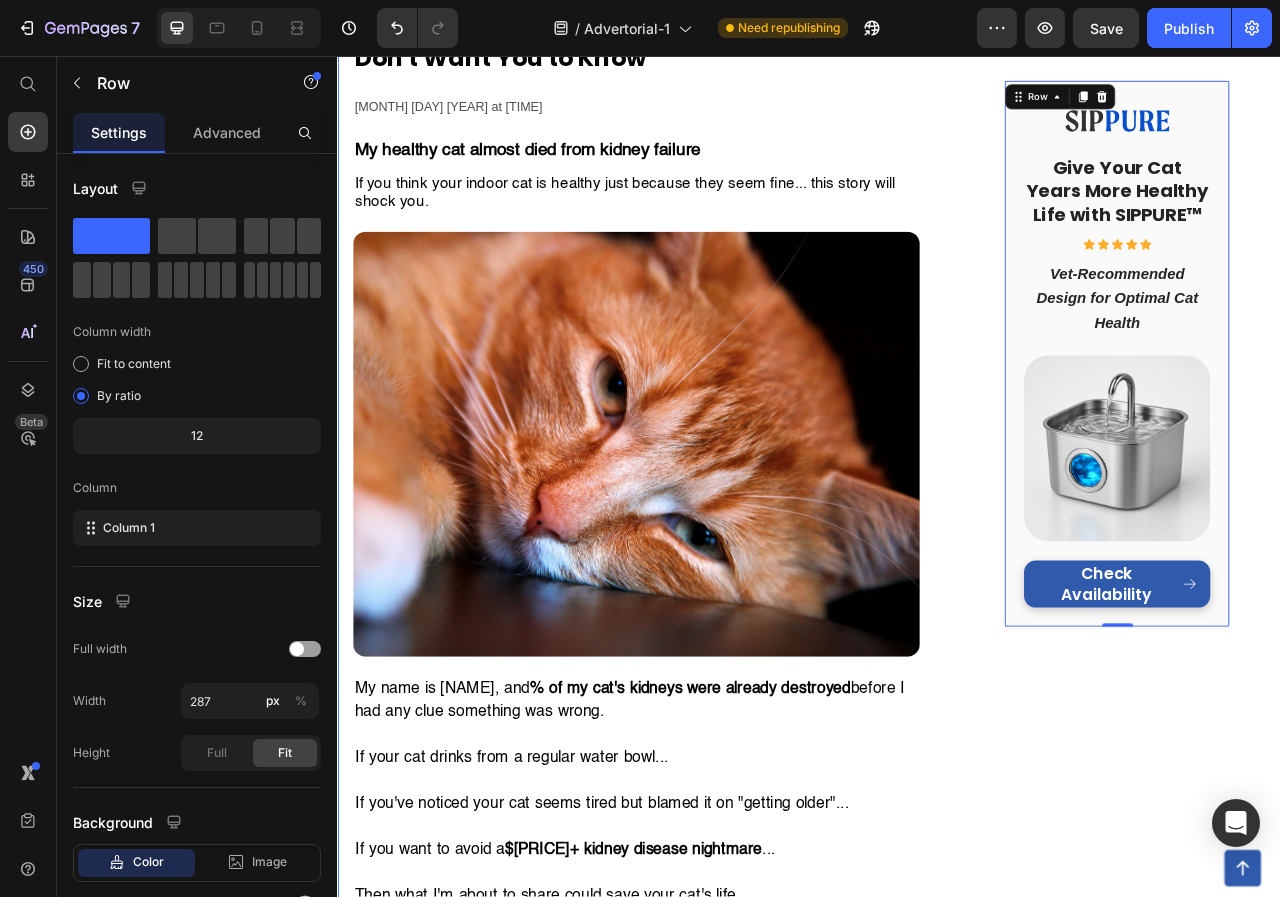 click on "Image Give Your Cat Years More Healthy Life with SIPPURE™ Heading Icon Icon Icon Icon Icon Icon List Vet-Recommended Design for Optimal Cat Health Heading Image
Check Availability Button Row   0" at bounding box center [1328, 3963] 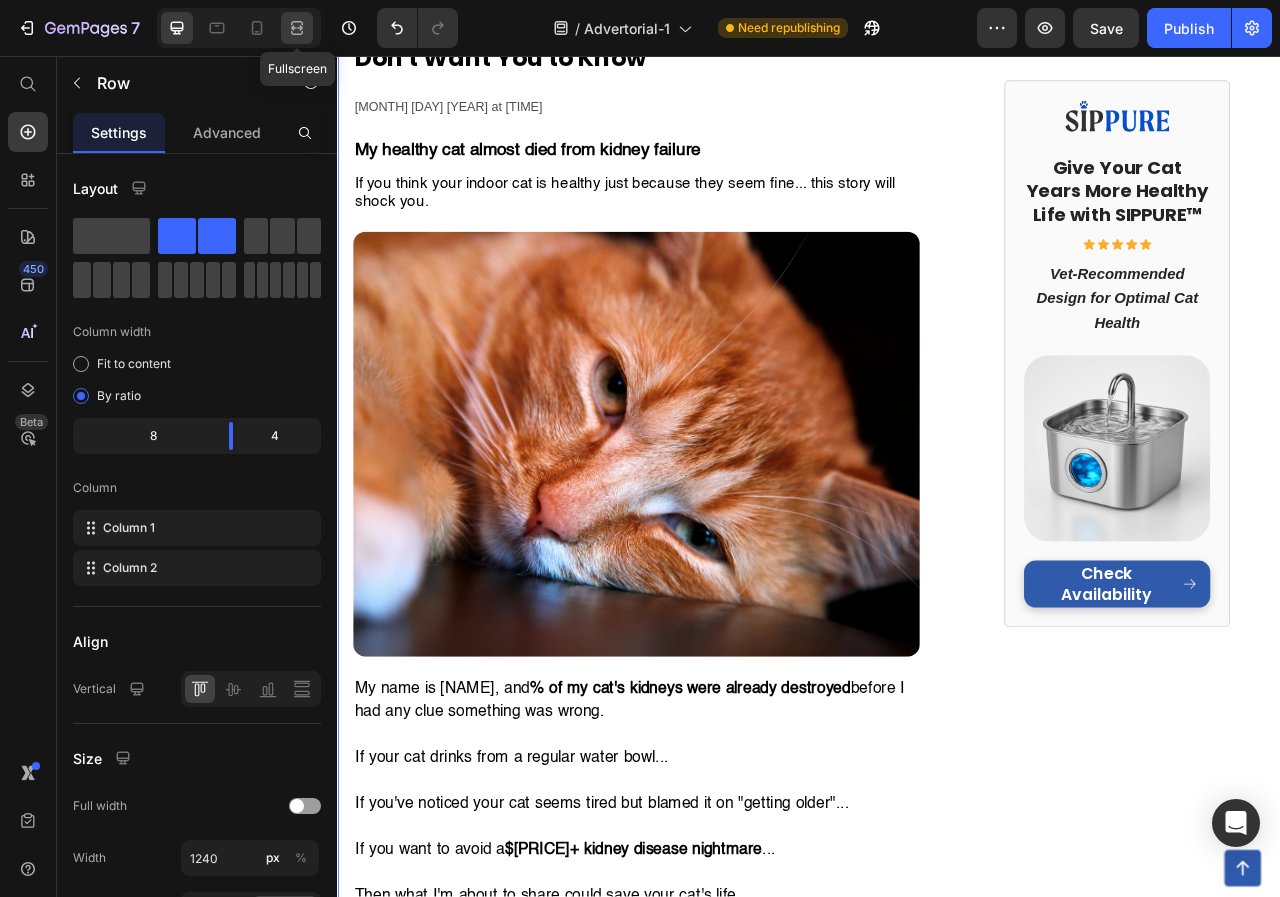 click 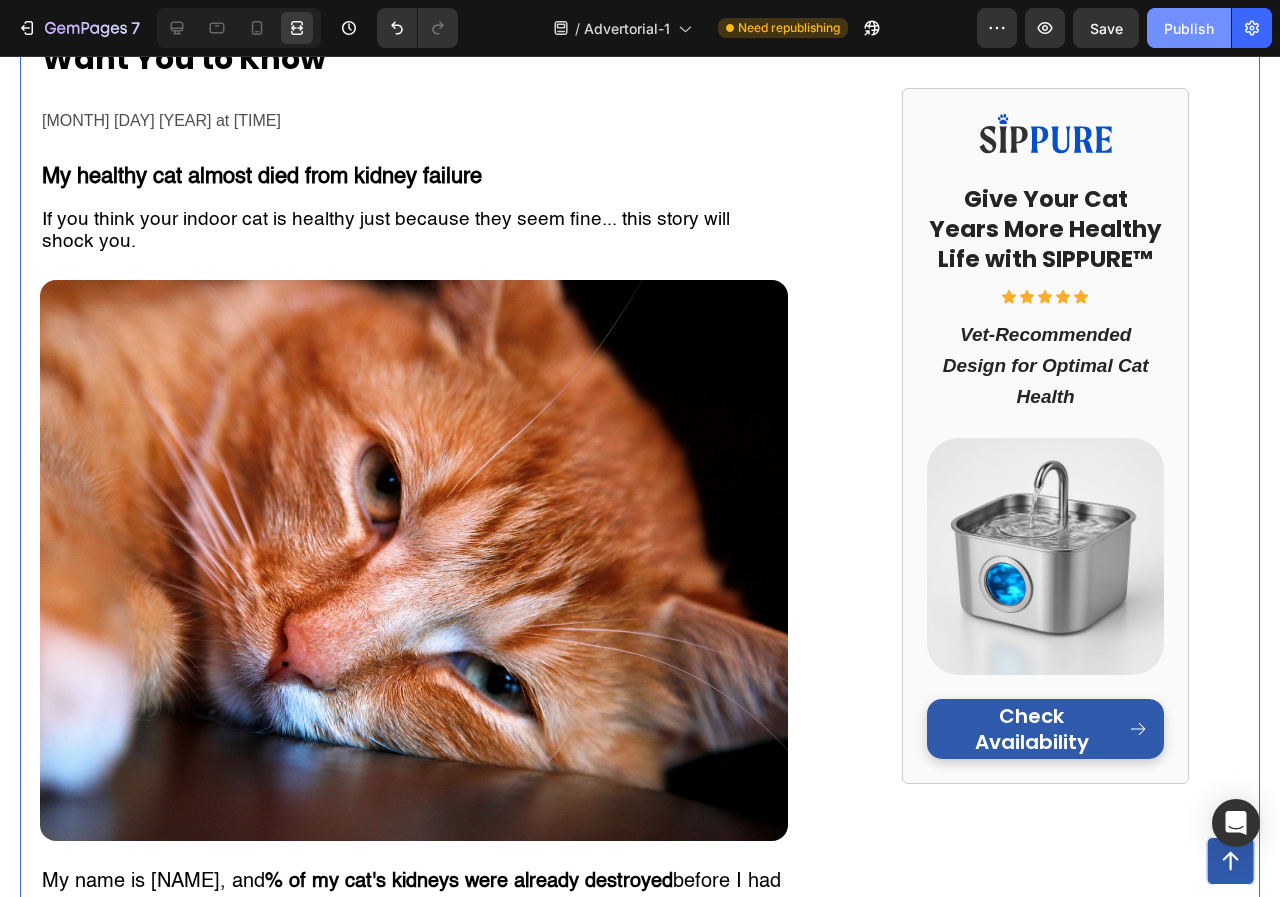 click on "Publish" at bounding box center (1189, 28) 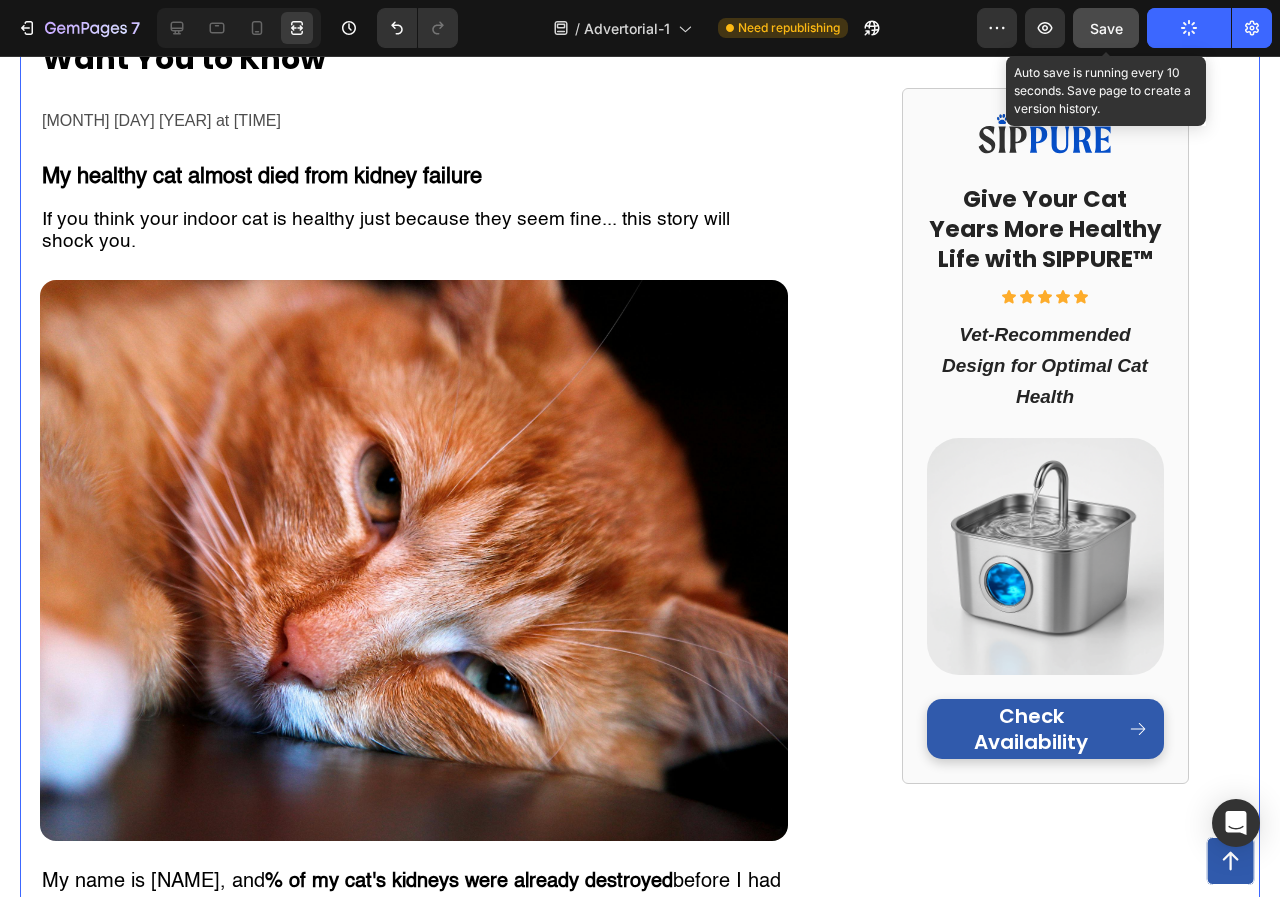click on "Save" at bounding box center (1106, 28) 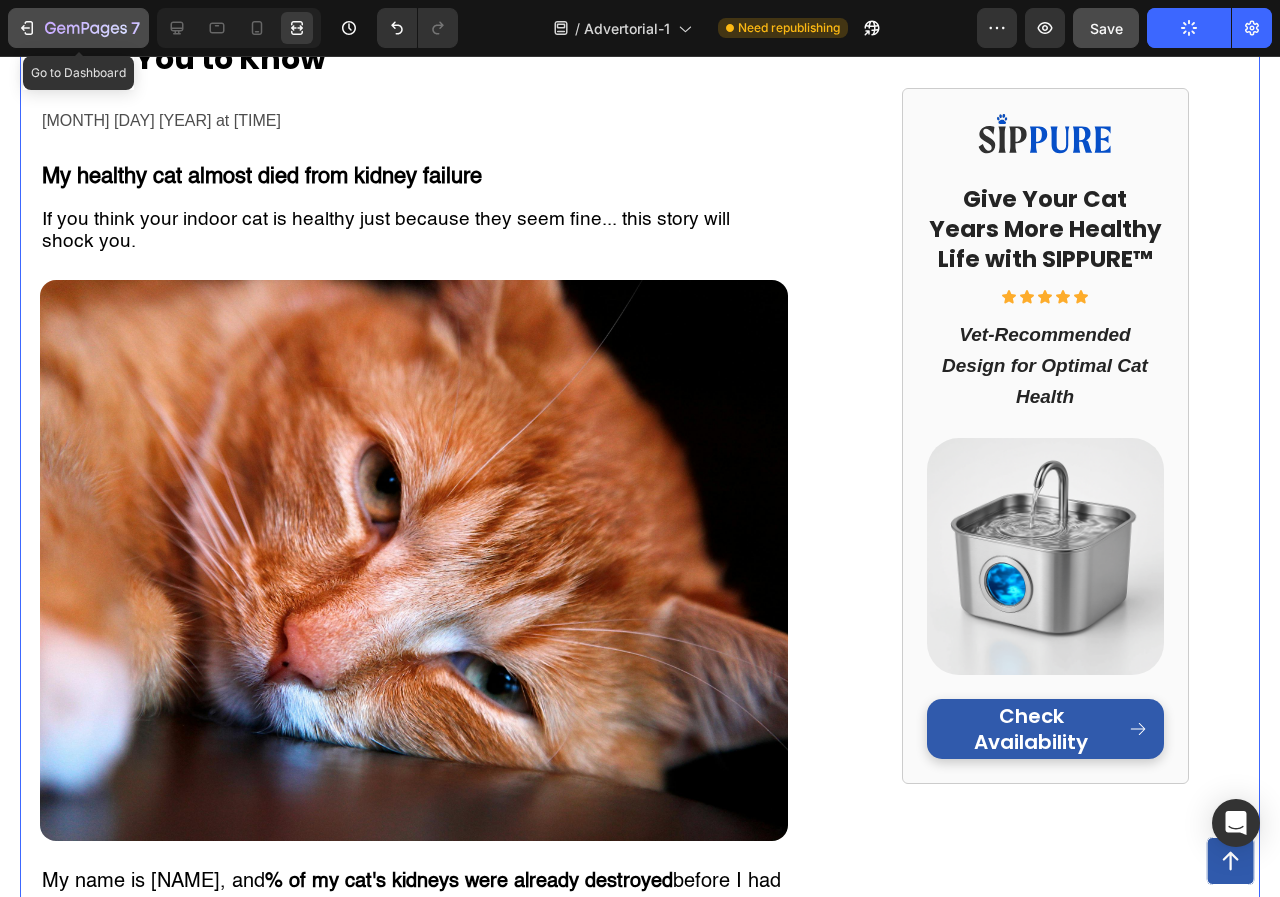 click 